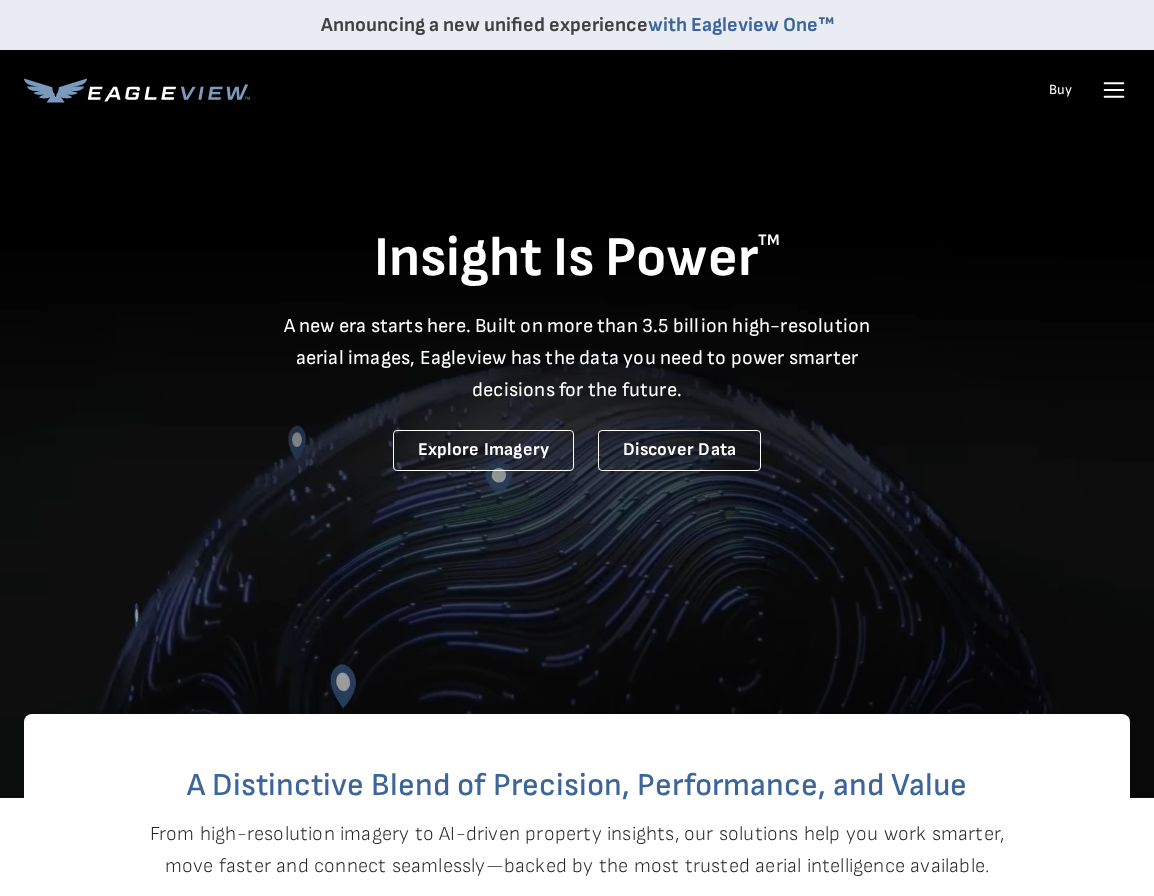 scroll, scrollTop: 0, scrollLeft: 0, axis: both 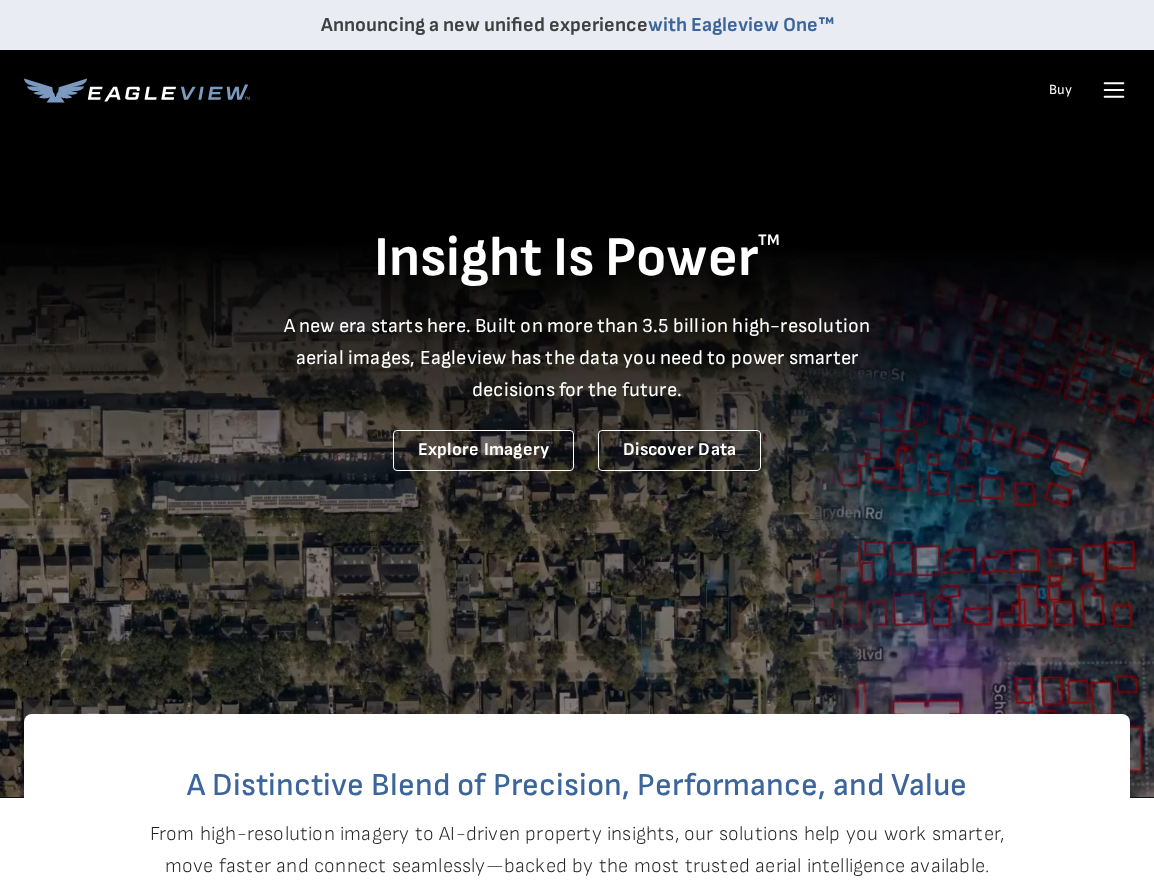 click 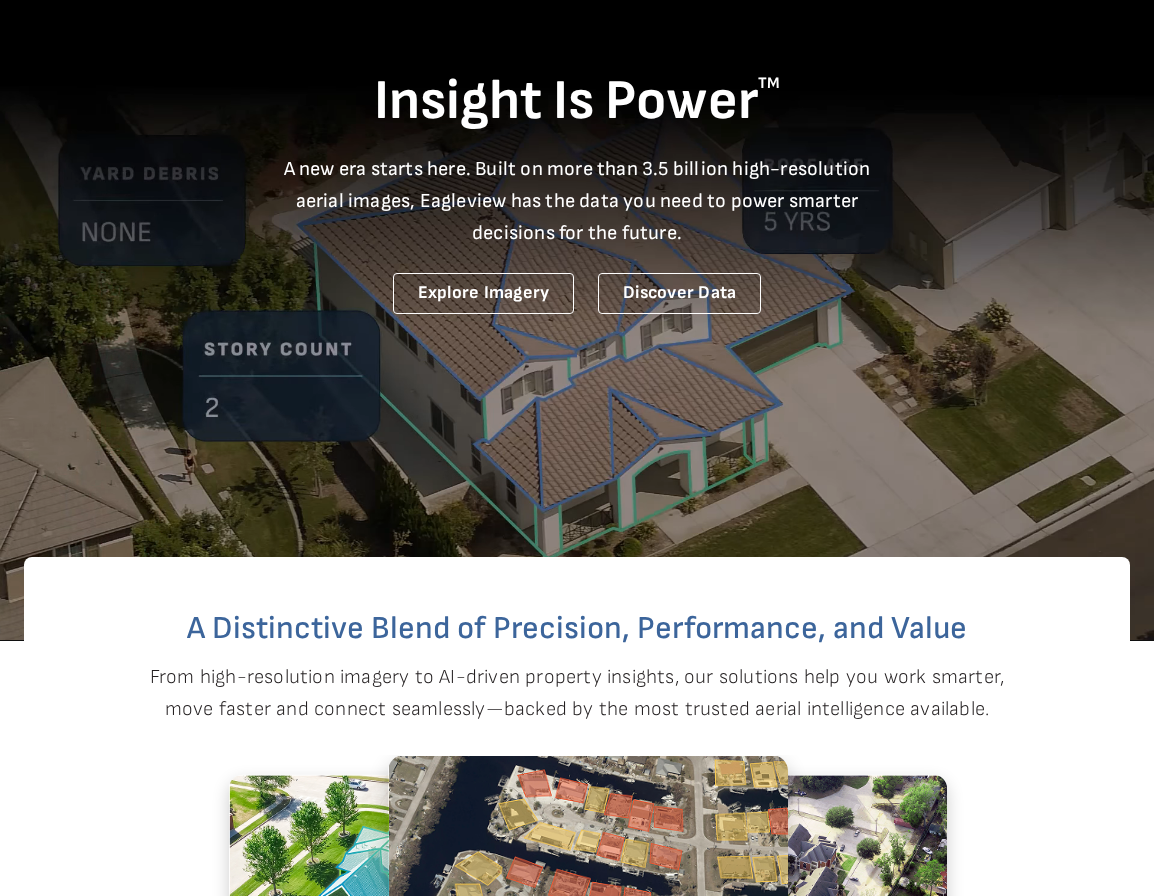 scroll, scrollTop: 0, scrollLeft: 0, axis: both 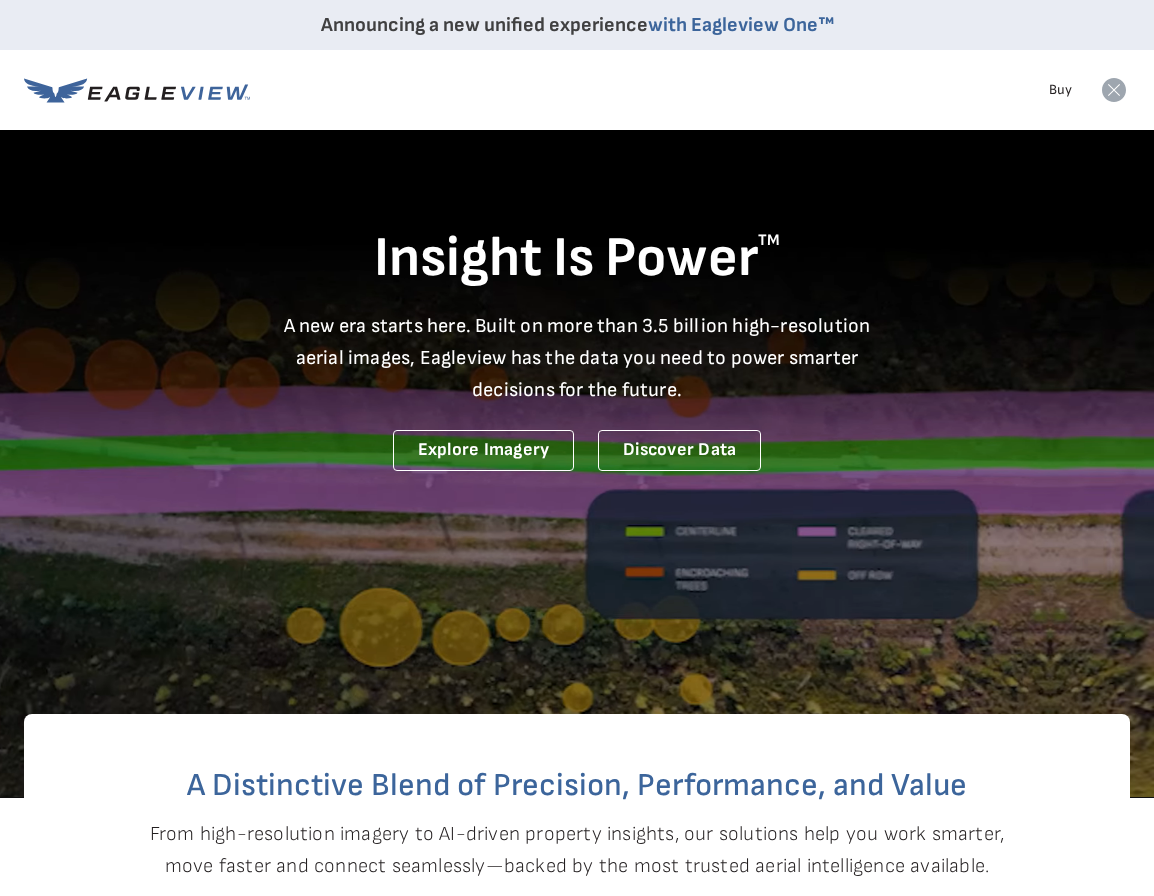 click 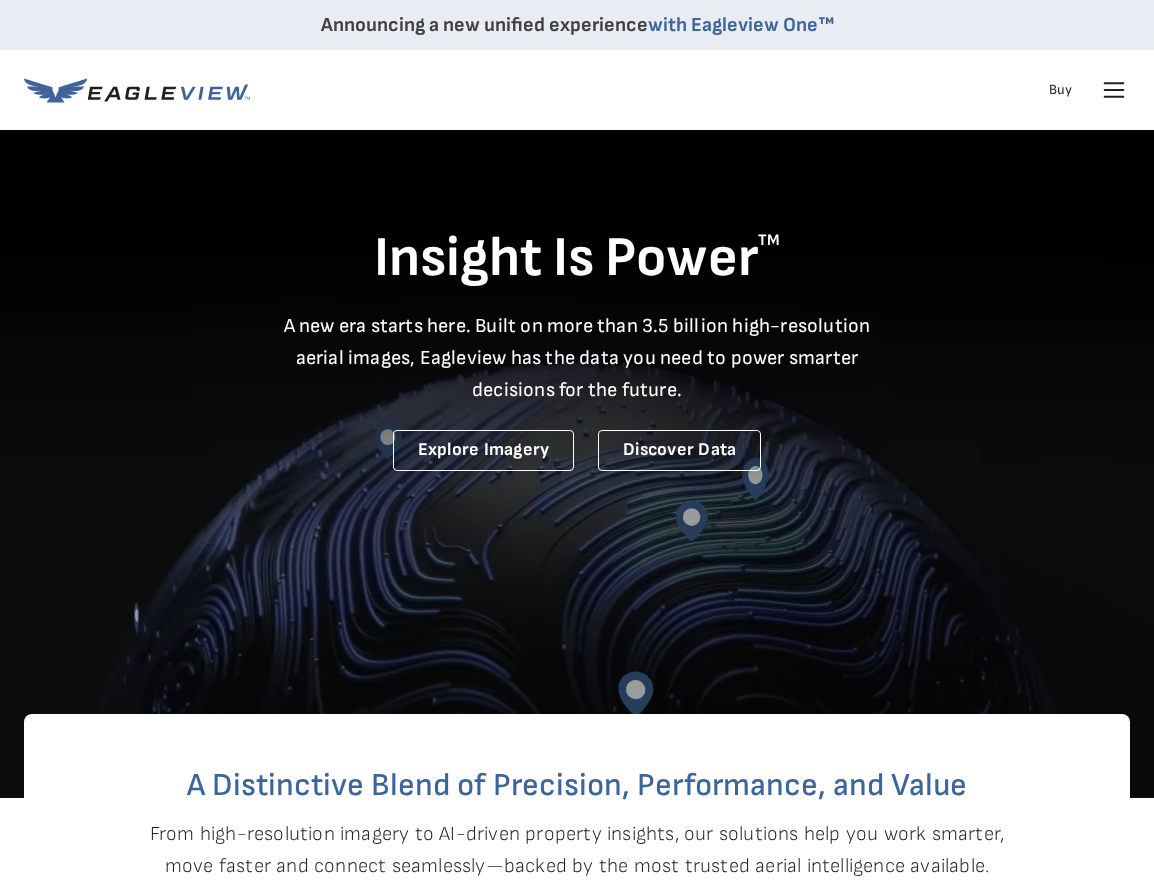 click 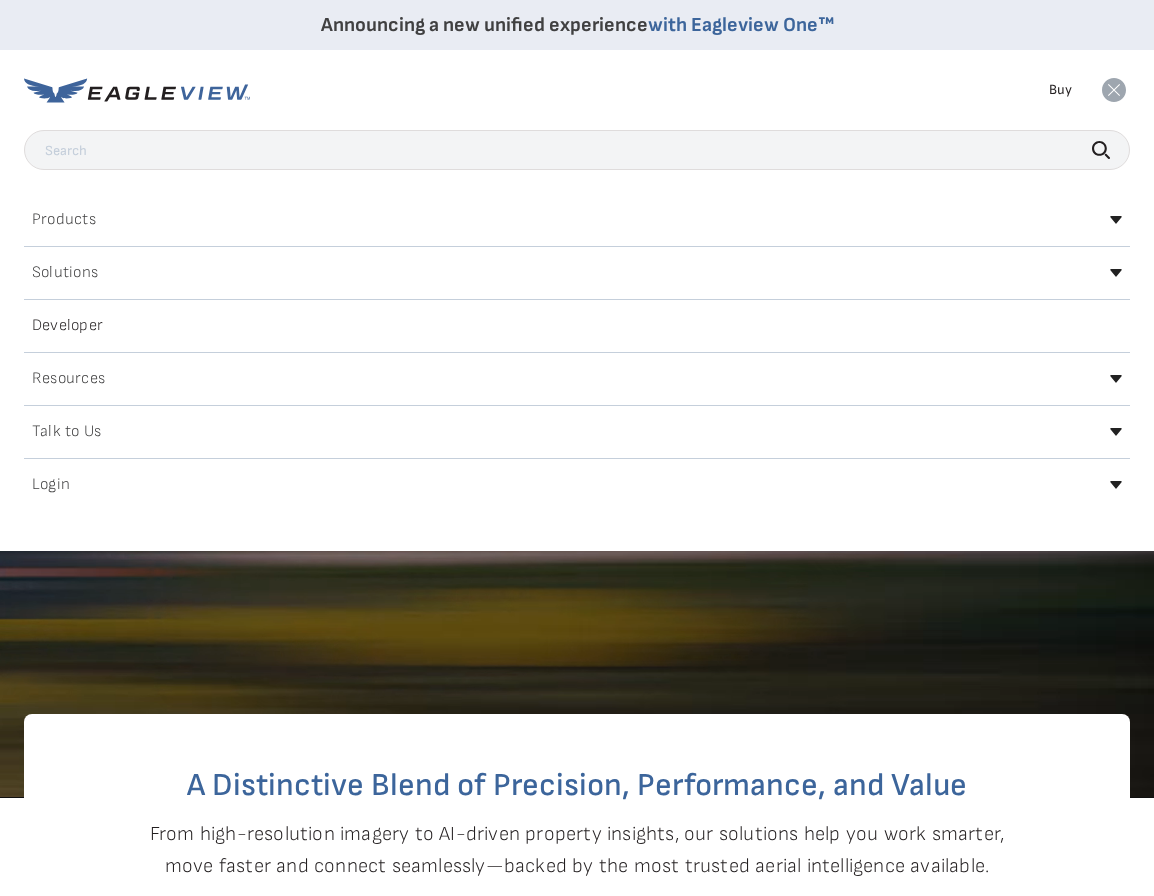 click 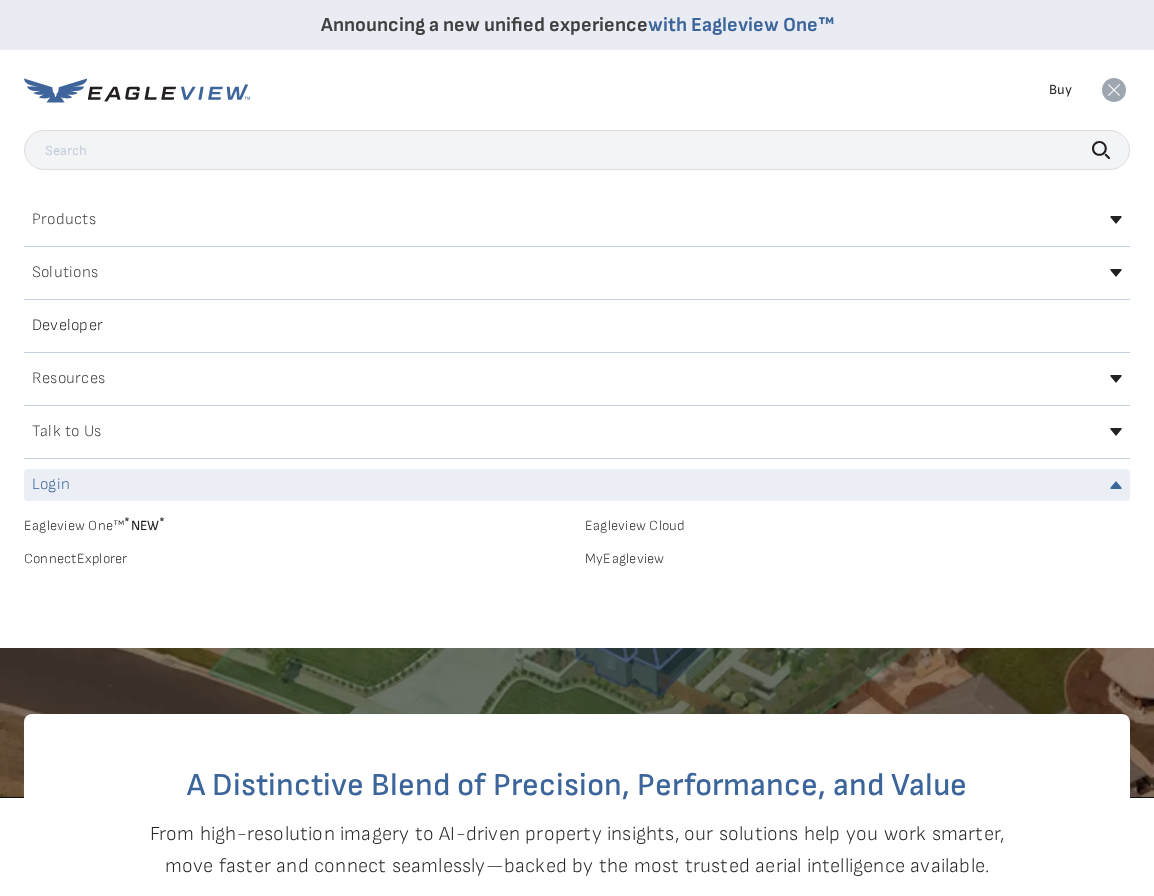click on "MyEagleview" at bounding box center (857, 559) 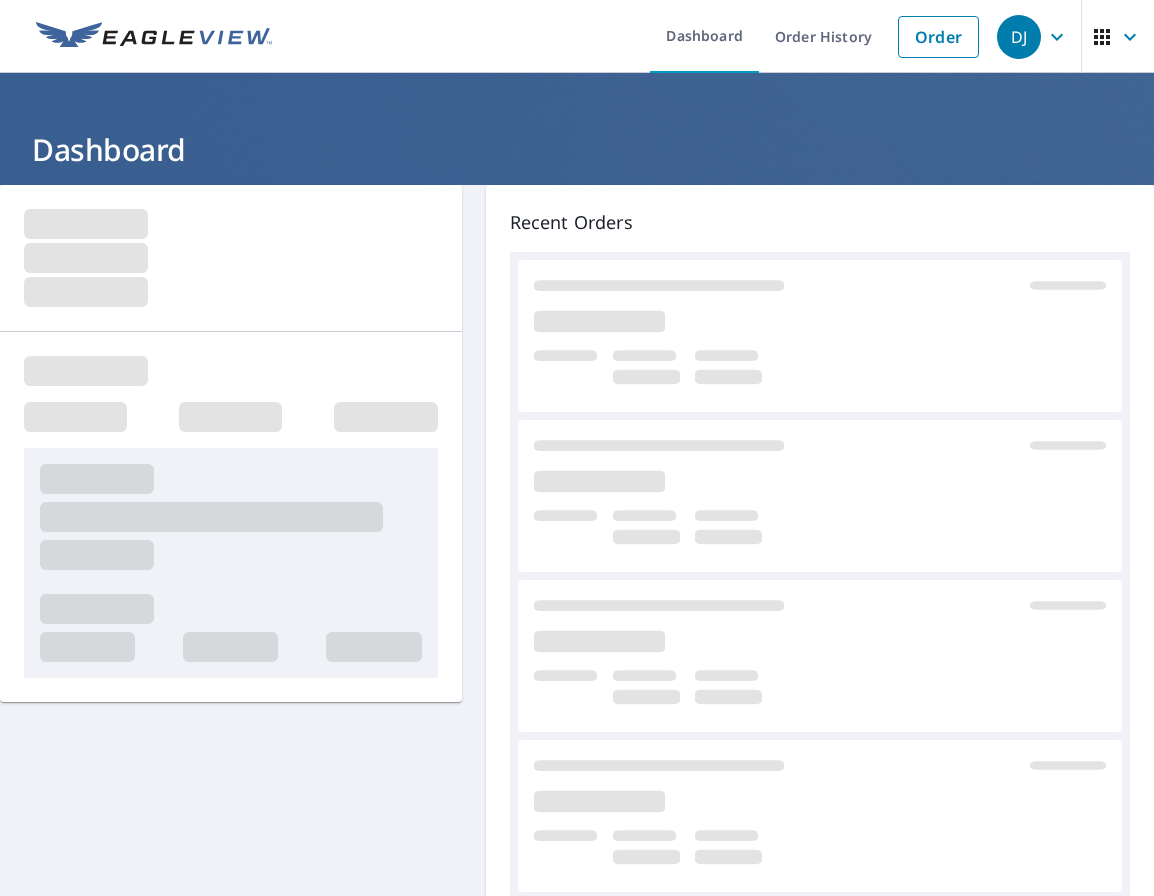 scroll, scrollTop: 0, scrollLeft: 0, axis: both 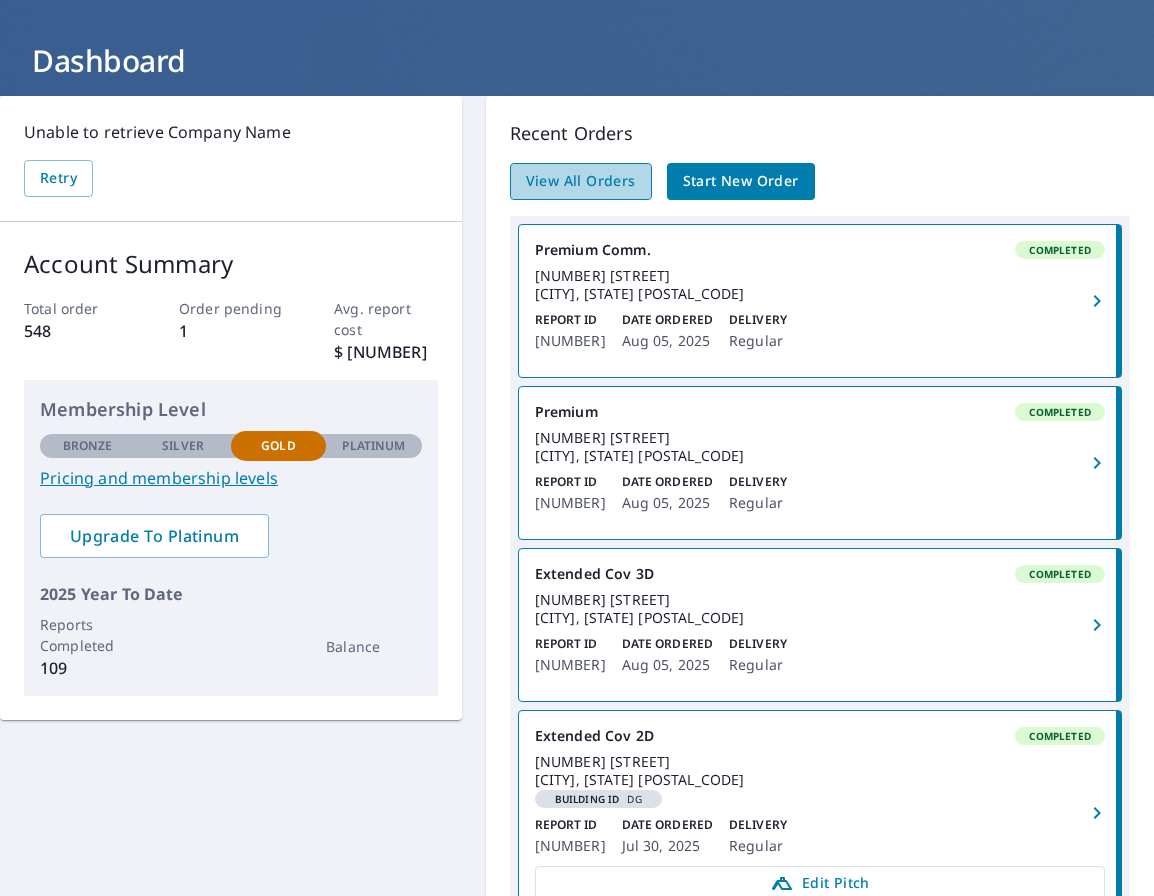 click on "View All Orders" at bounding box center (581, 181) 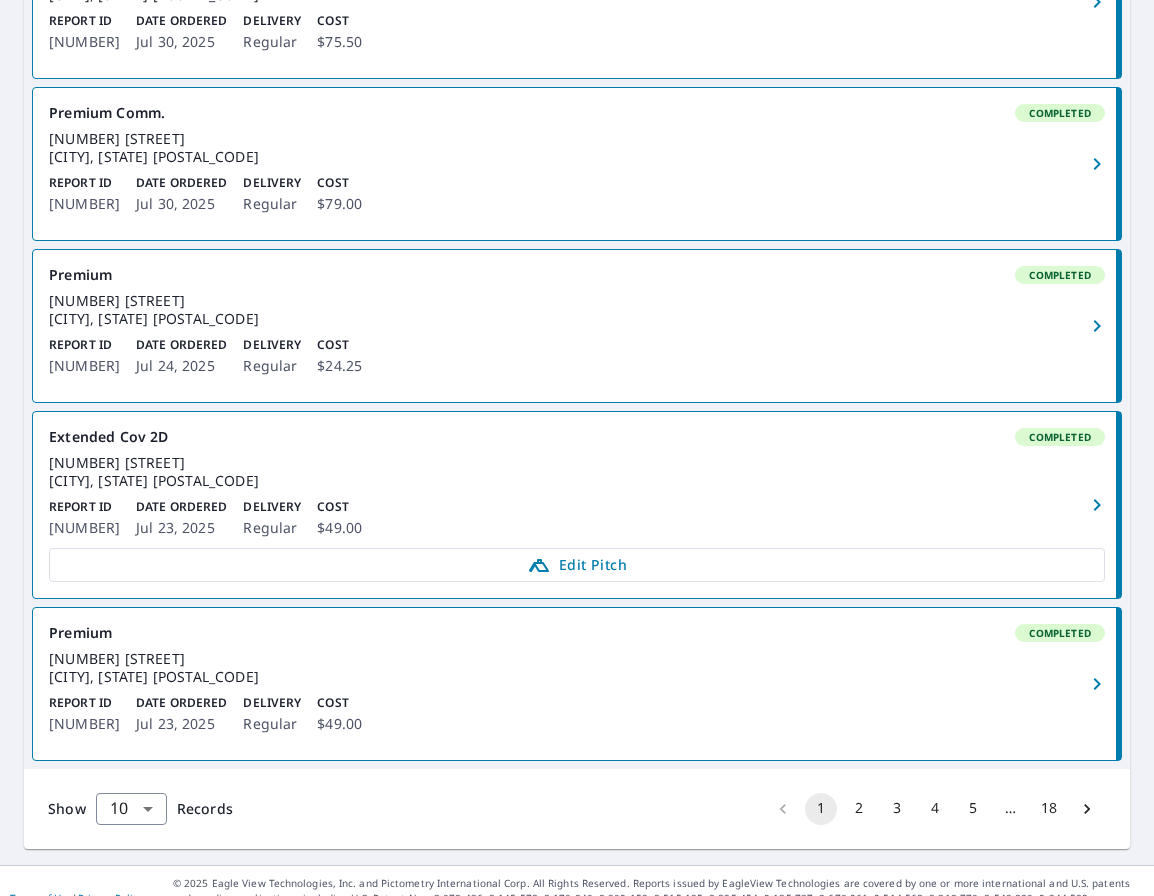 scroll, scrollTop: 1352, scrollLeft: 0, axis: vertical 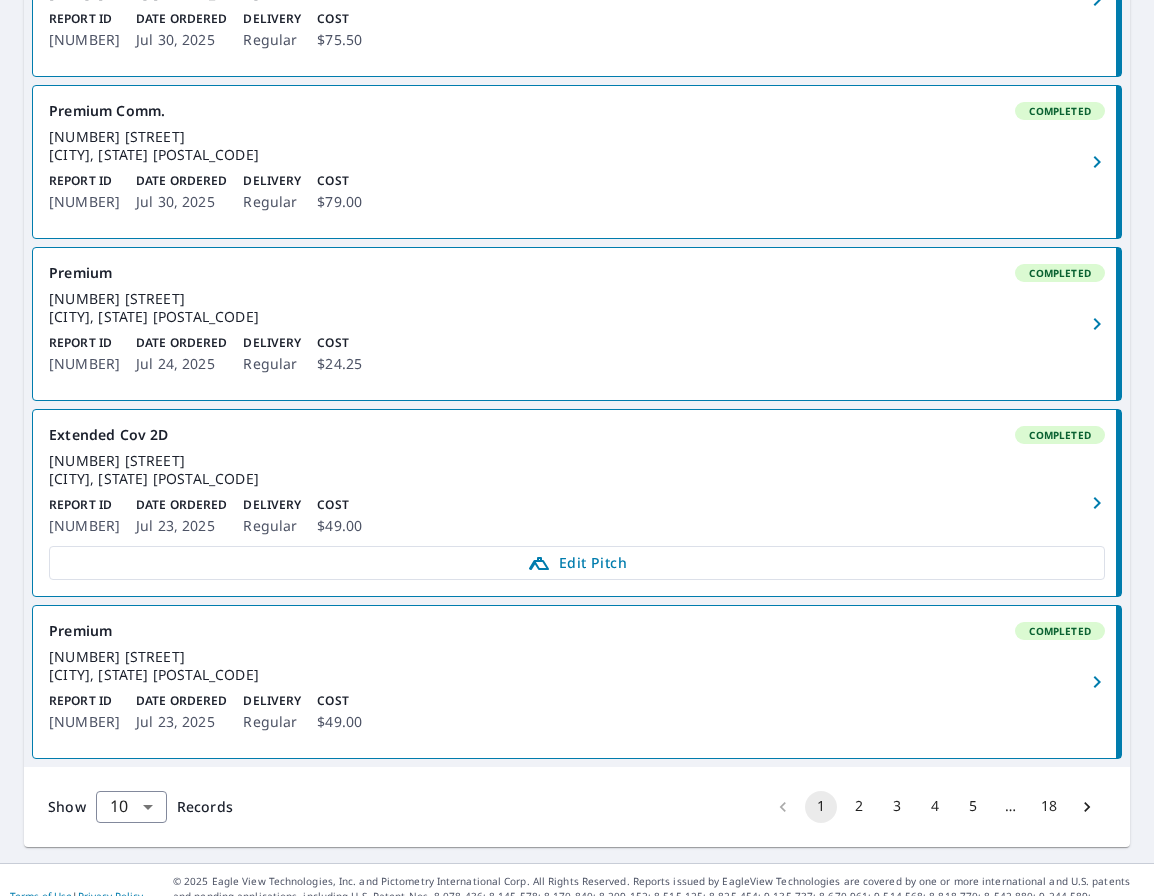 click on "2" at bounding box center (859, 807) 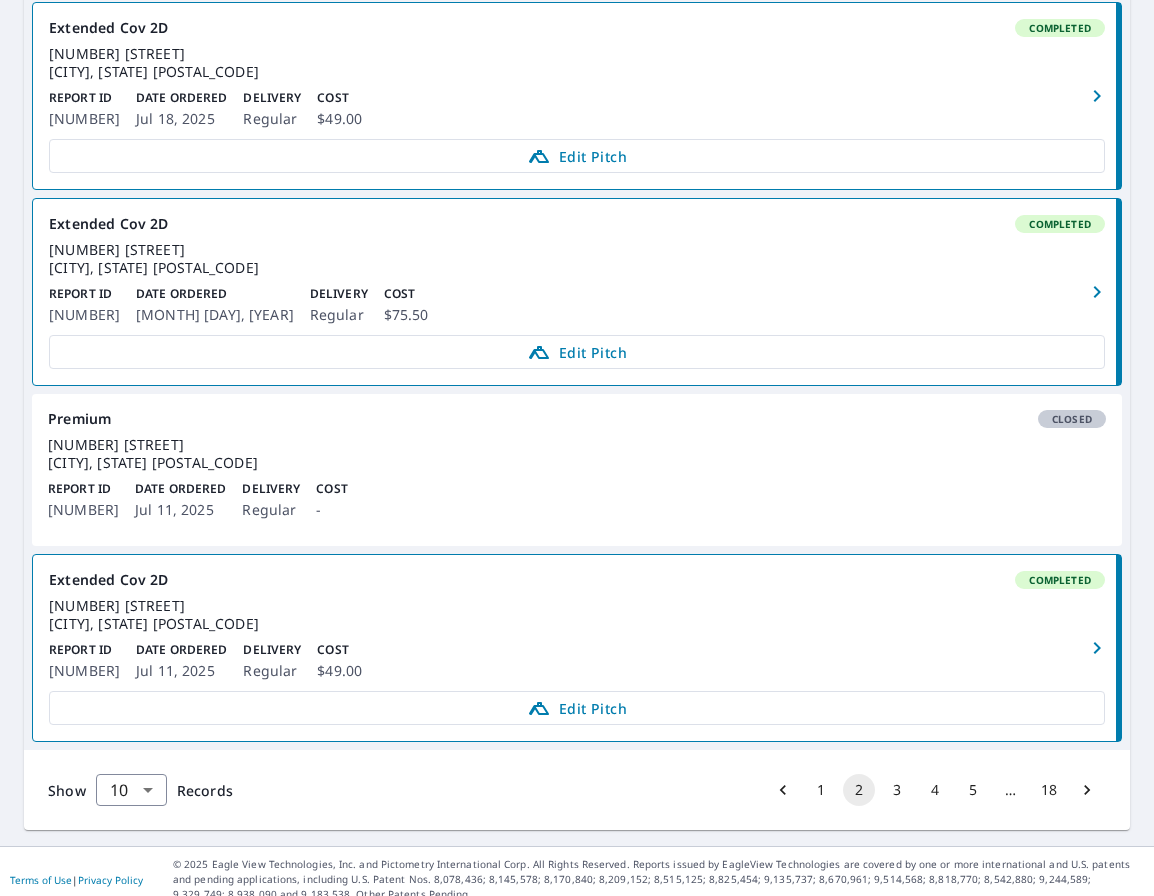 scroll, scrollTop: 1412, scrollLeft: 0, axis: vertical 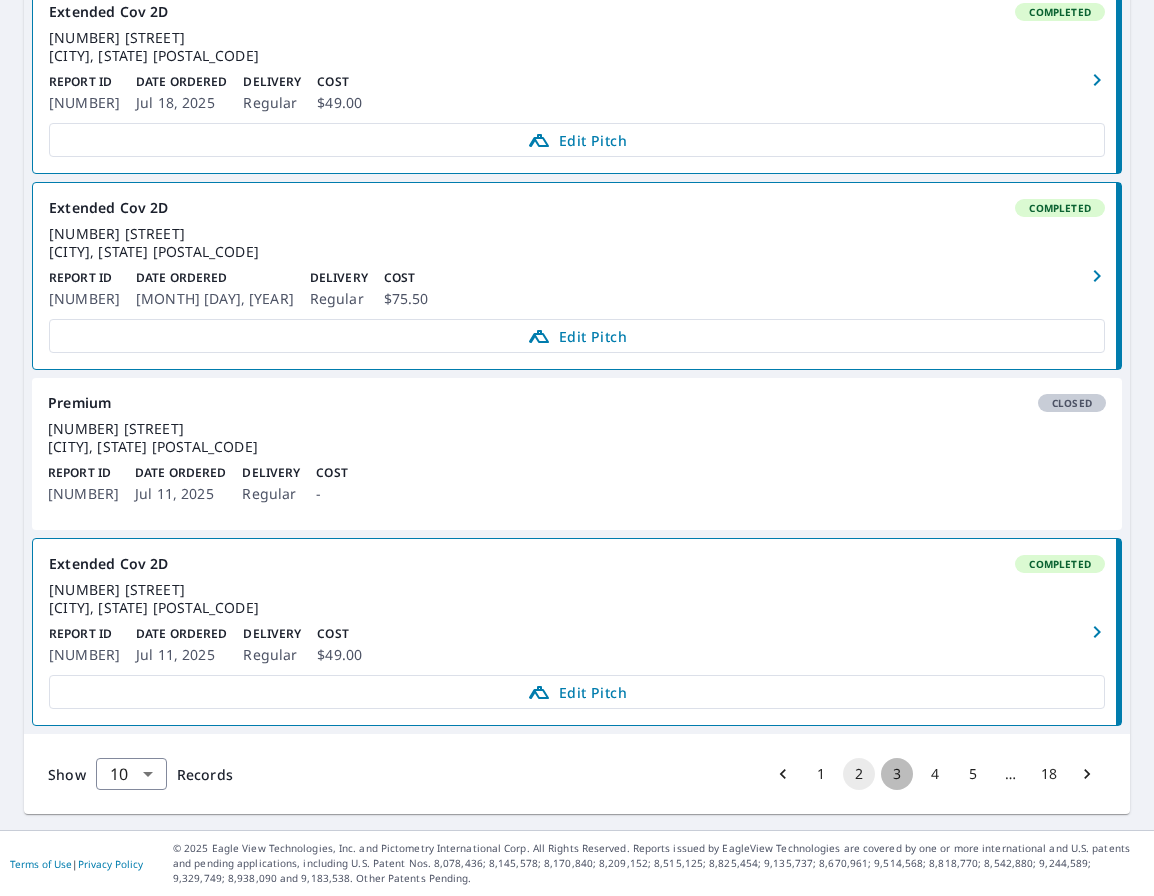 click on "3" at bounding box center (897, 774) 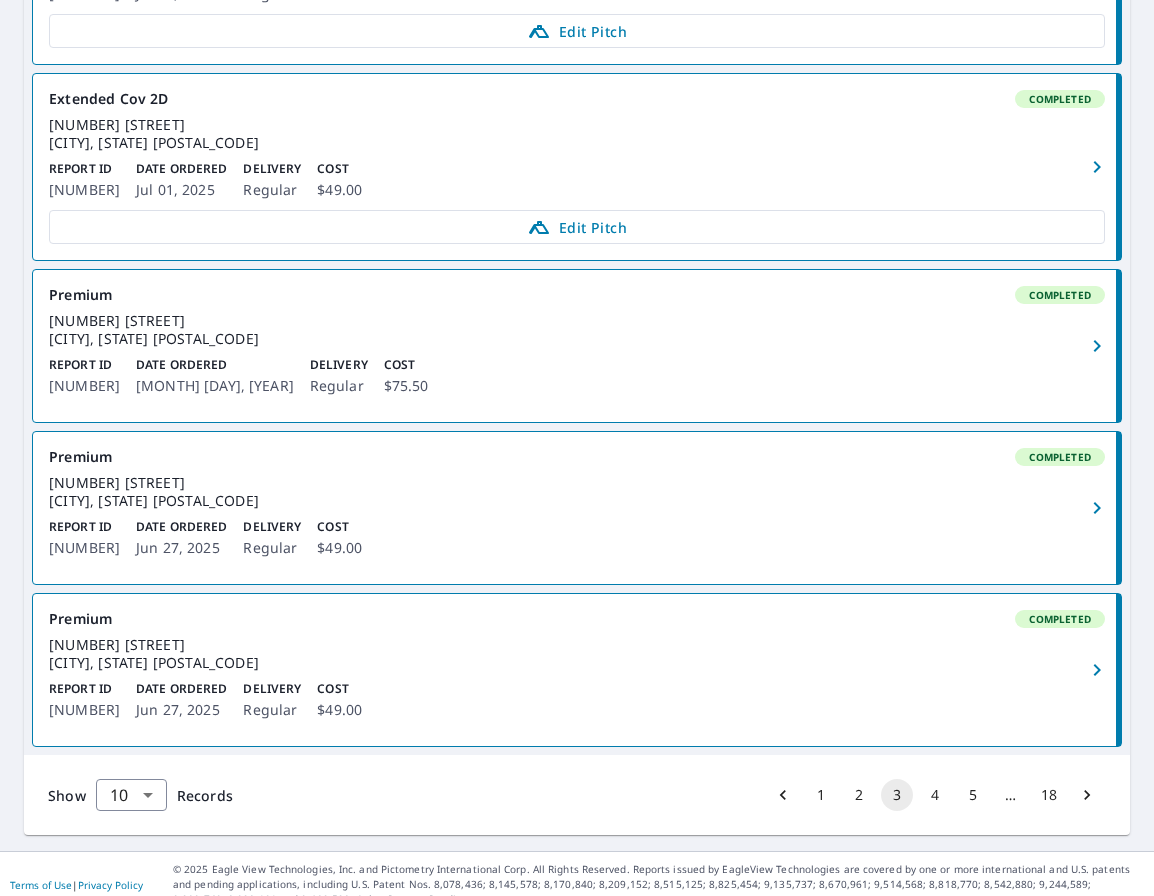 scroll, scrollTop: 1330, scrollLeft: 0, axis: vertical 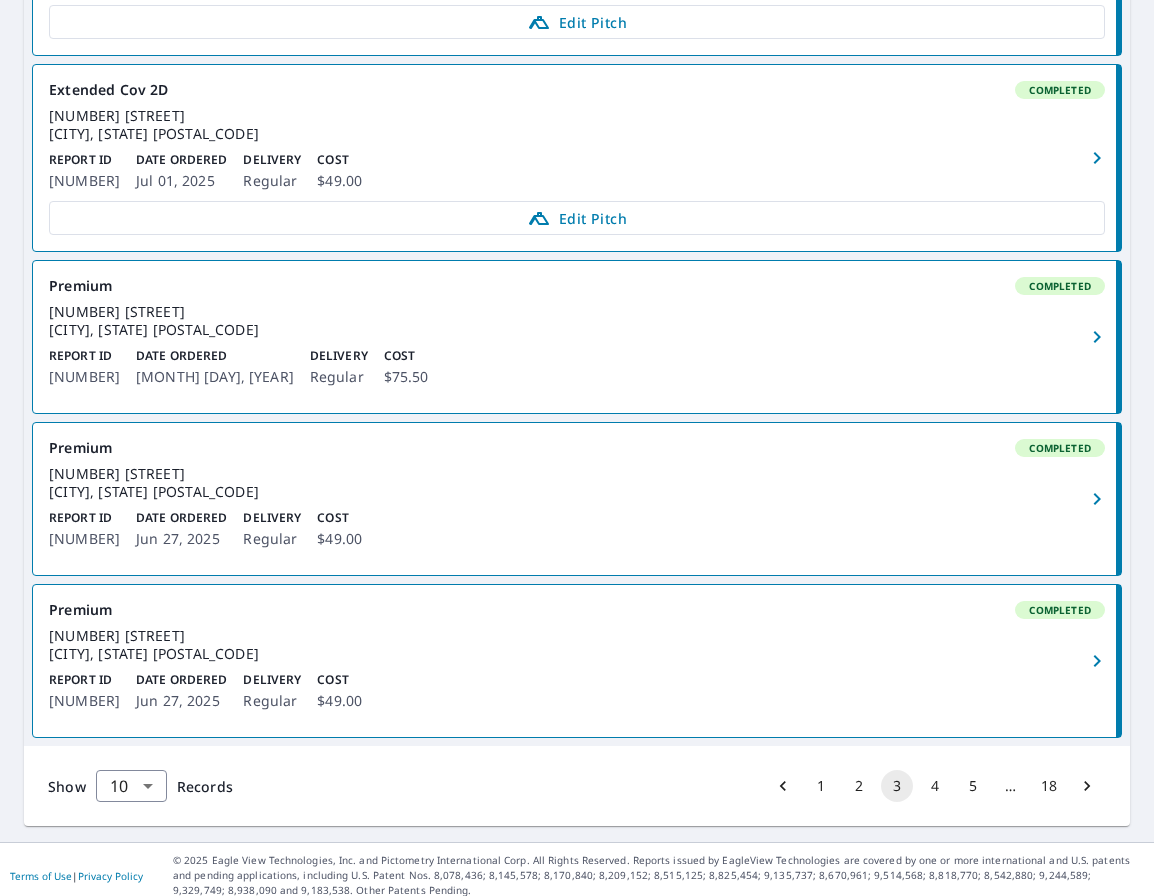 click on "4" at bounding box center [935, 786] 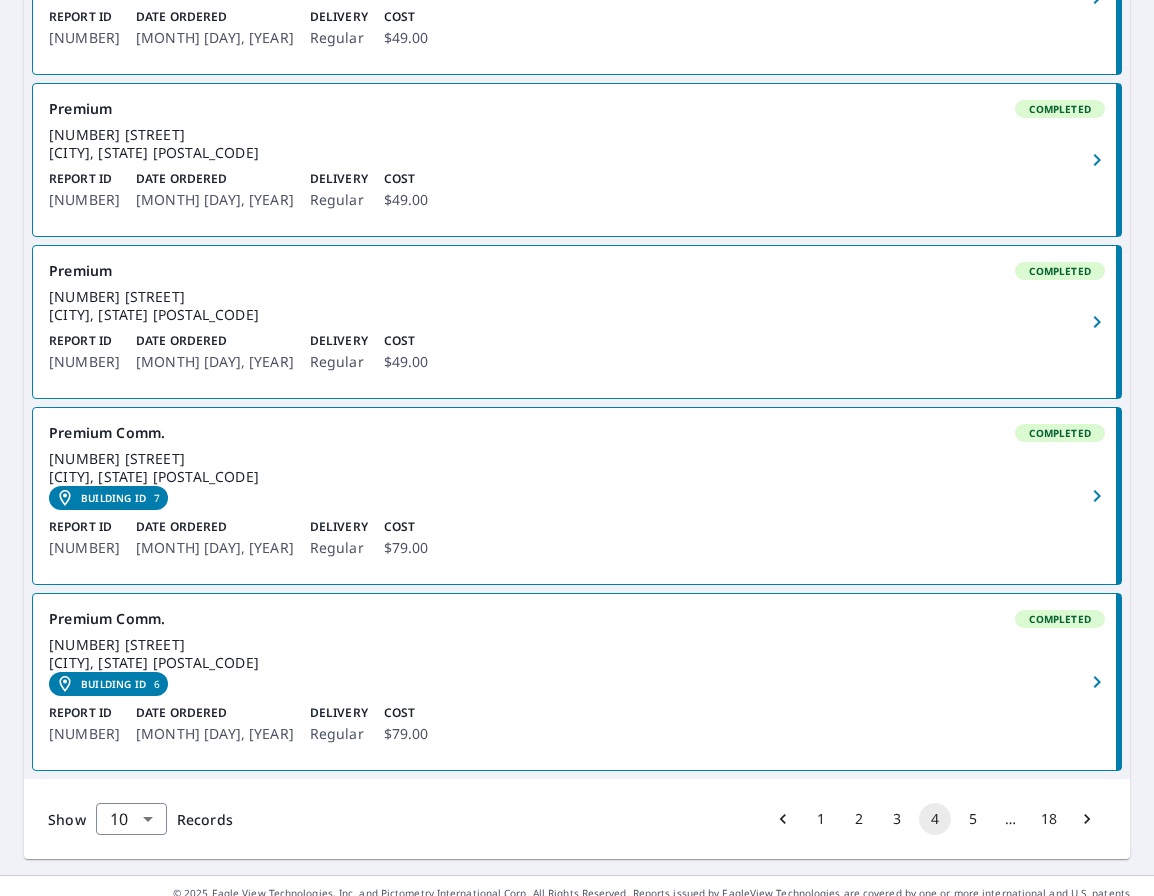 scroll, scrollTop: 1386, scrollLeft: 0, axis: vertical 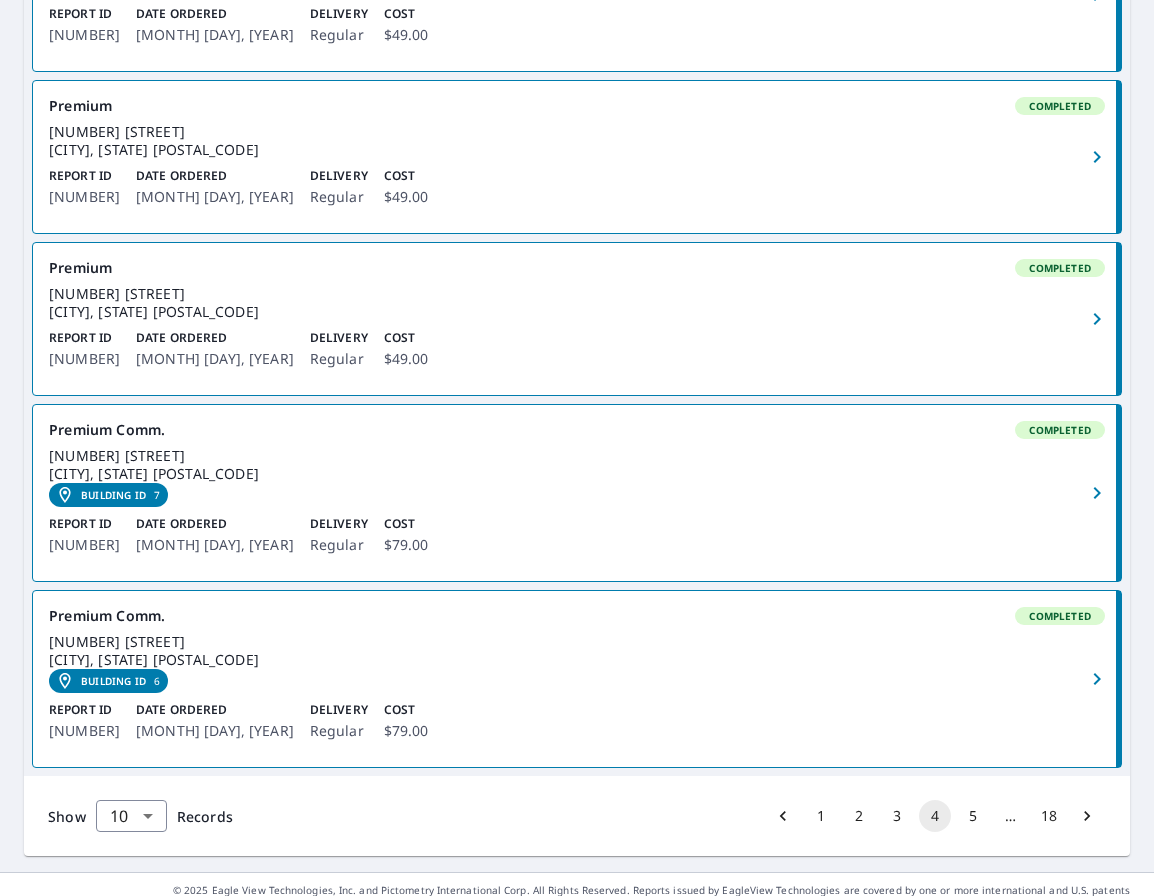 click on "5" at bounding box center (973, 816) 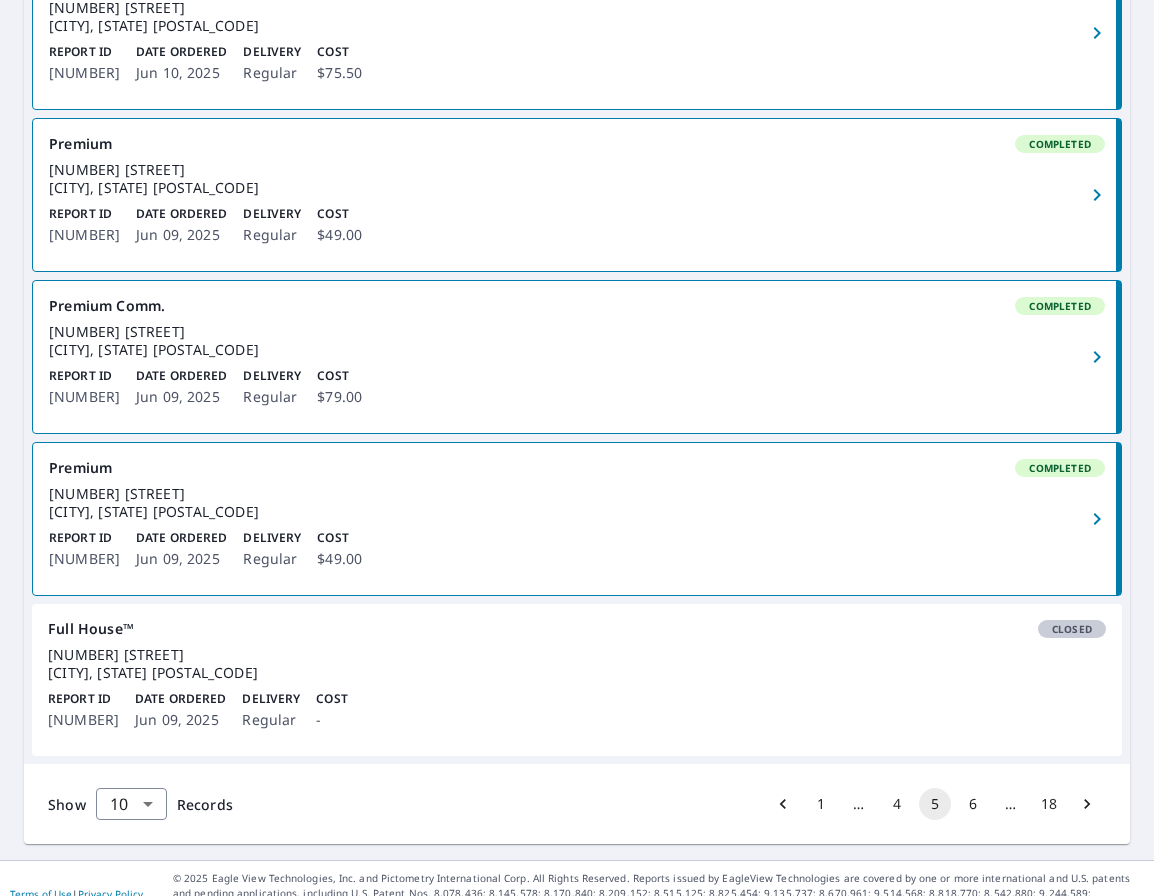 scroll, scrollTop: 1396, scrollLeft: 0, axis: vertical 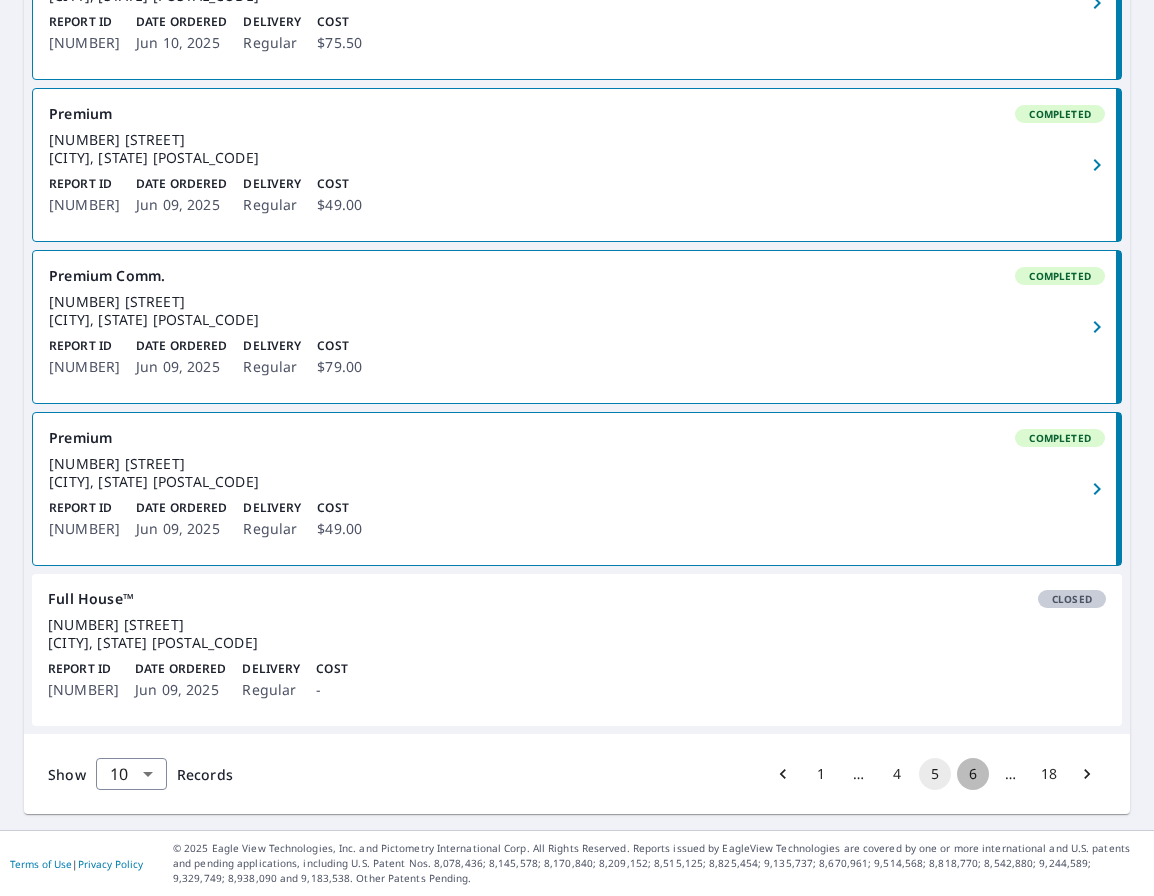 click on "6" at bounding box center [973, 774] 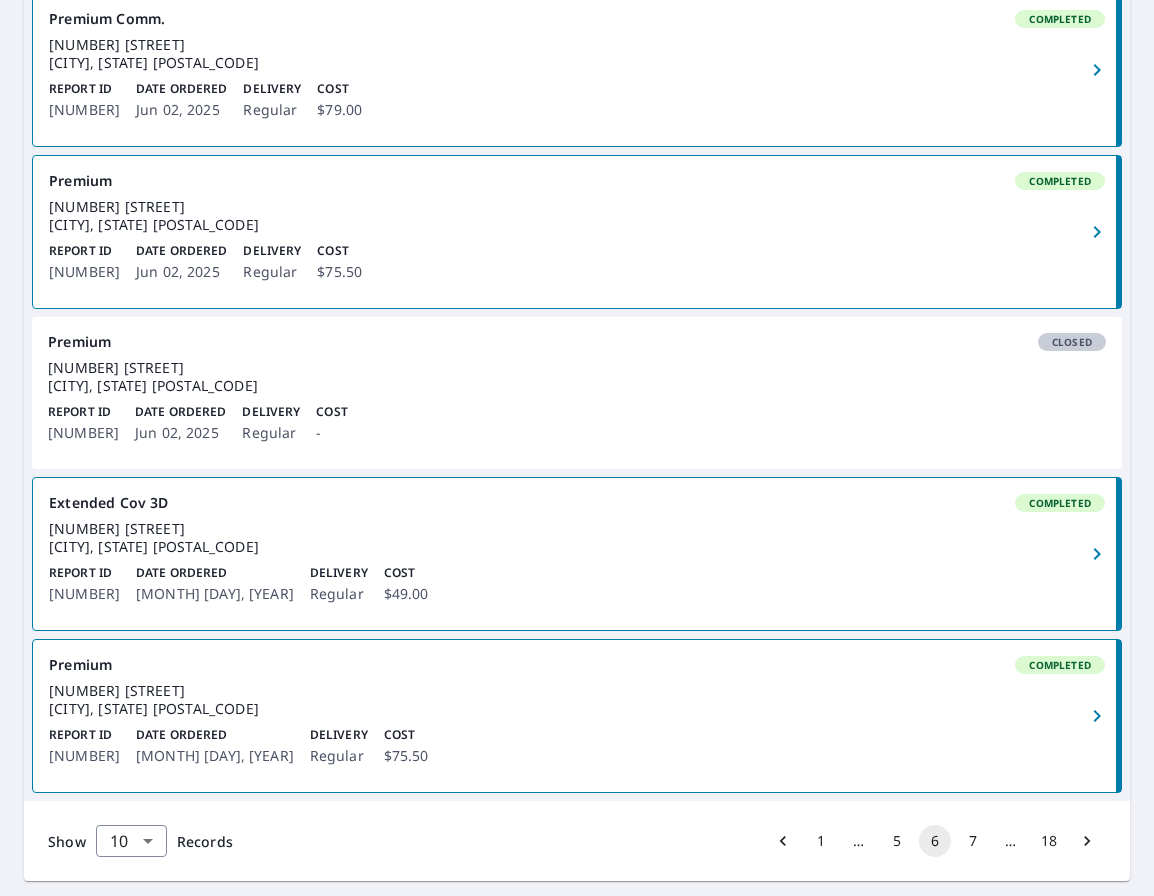 scroll, scrollTop: 1306, scrollLeft: 0, axis: vertical 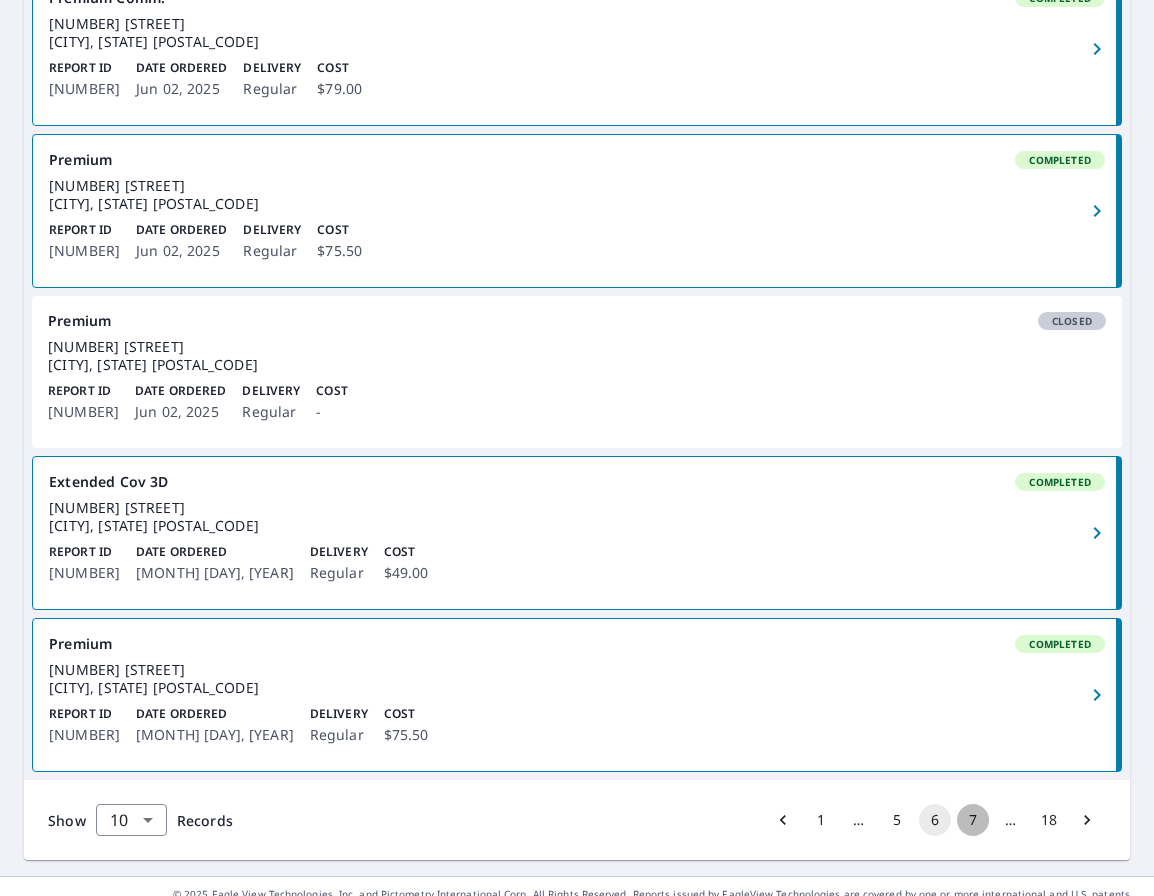 click on "7" at bounding box center (973, 820) 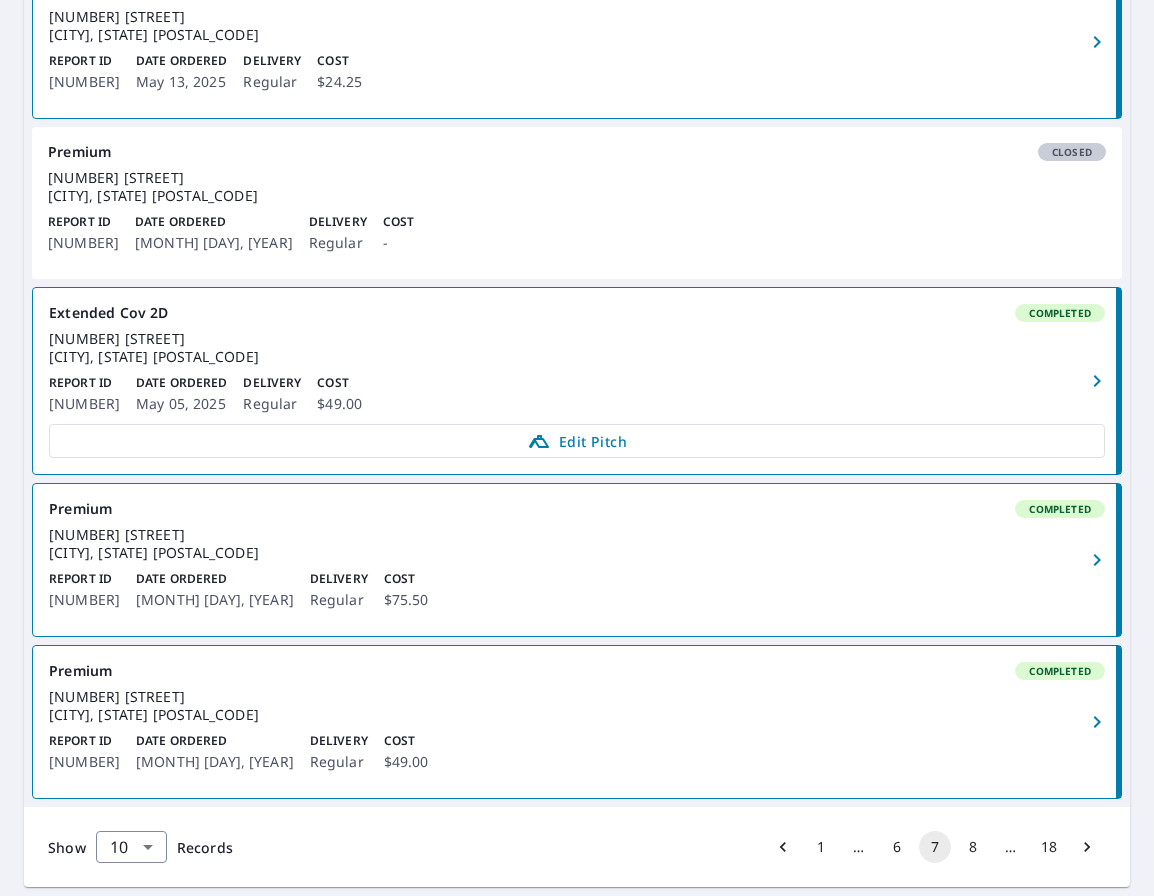 scroll, scrollTop: 1344, scrollLeft: 0, axis: vertical 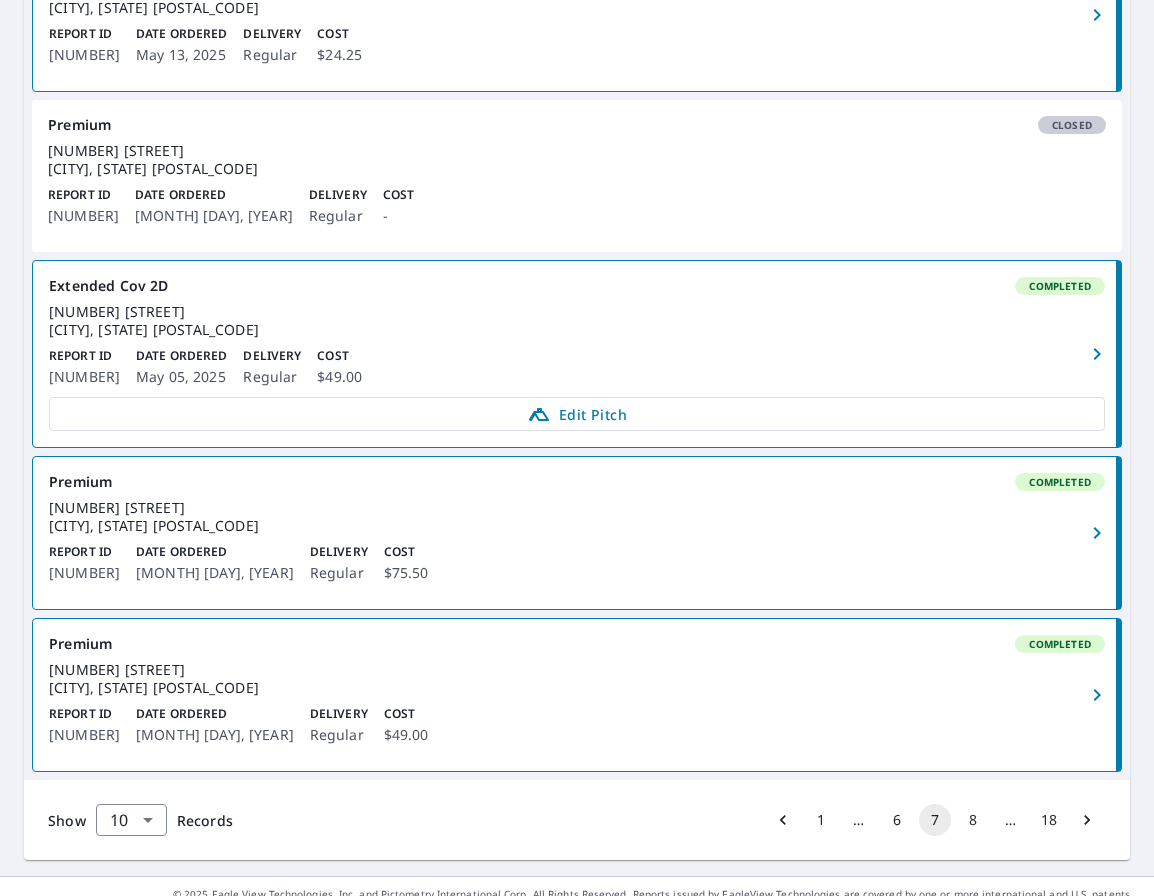 click on "8" at bounding box center (973, 820) 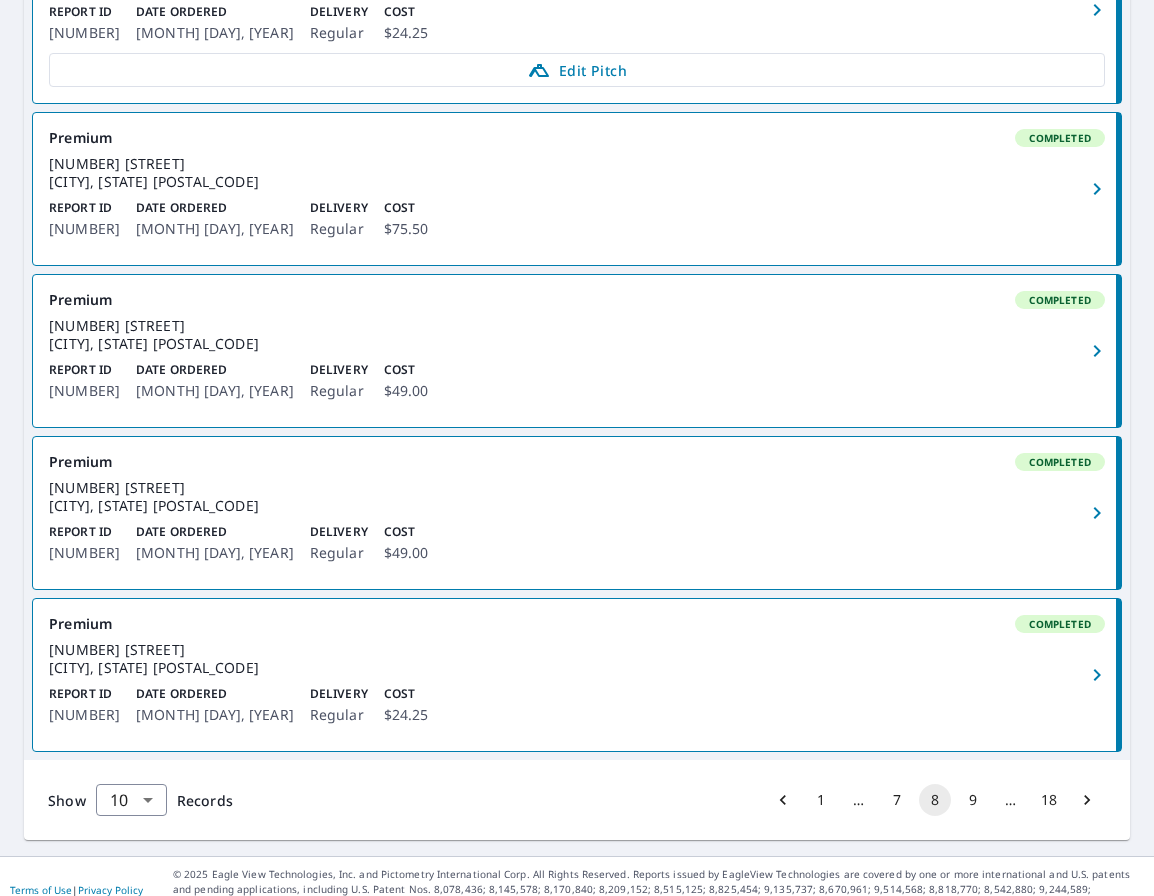 scroll, scrollTop: 1380, scrollLeft: 0, axis: vertical 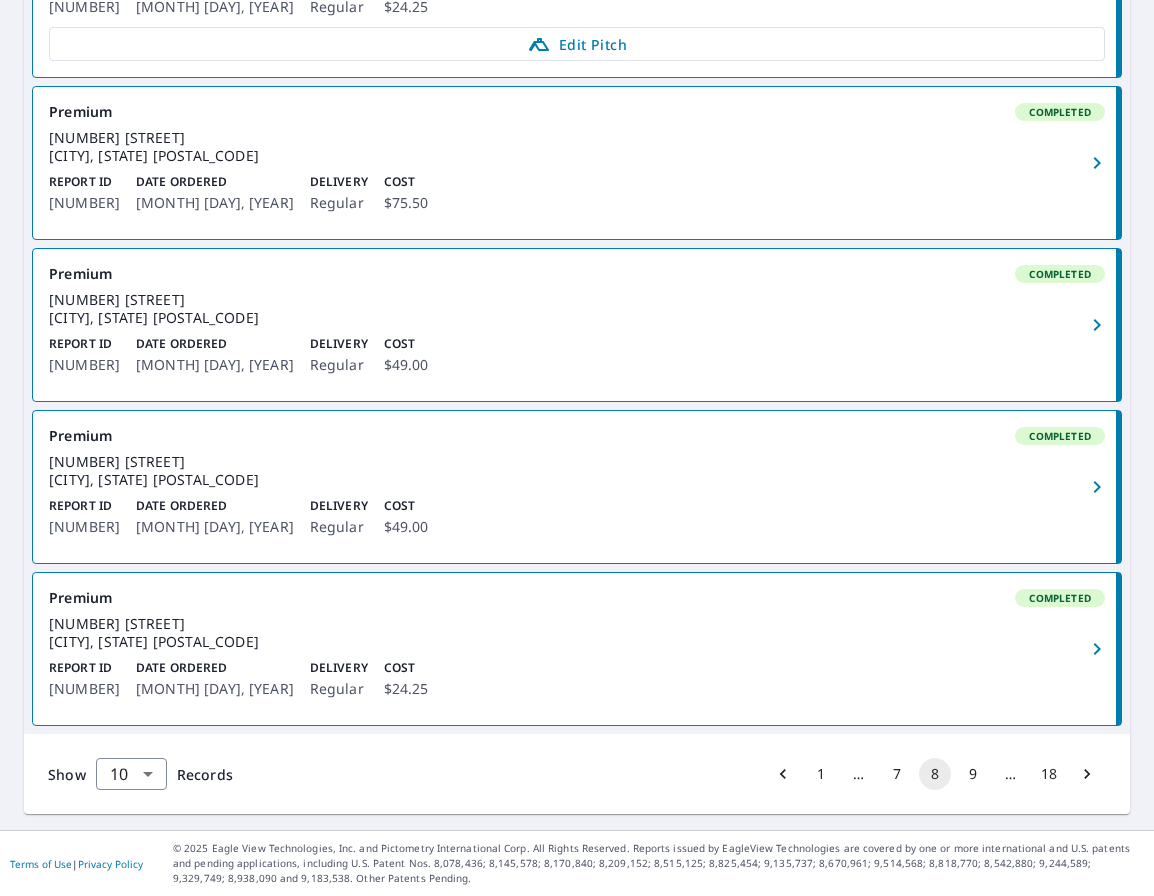 click on "9" at bounding box center [973, 774] 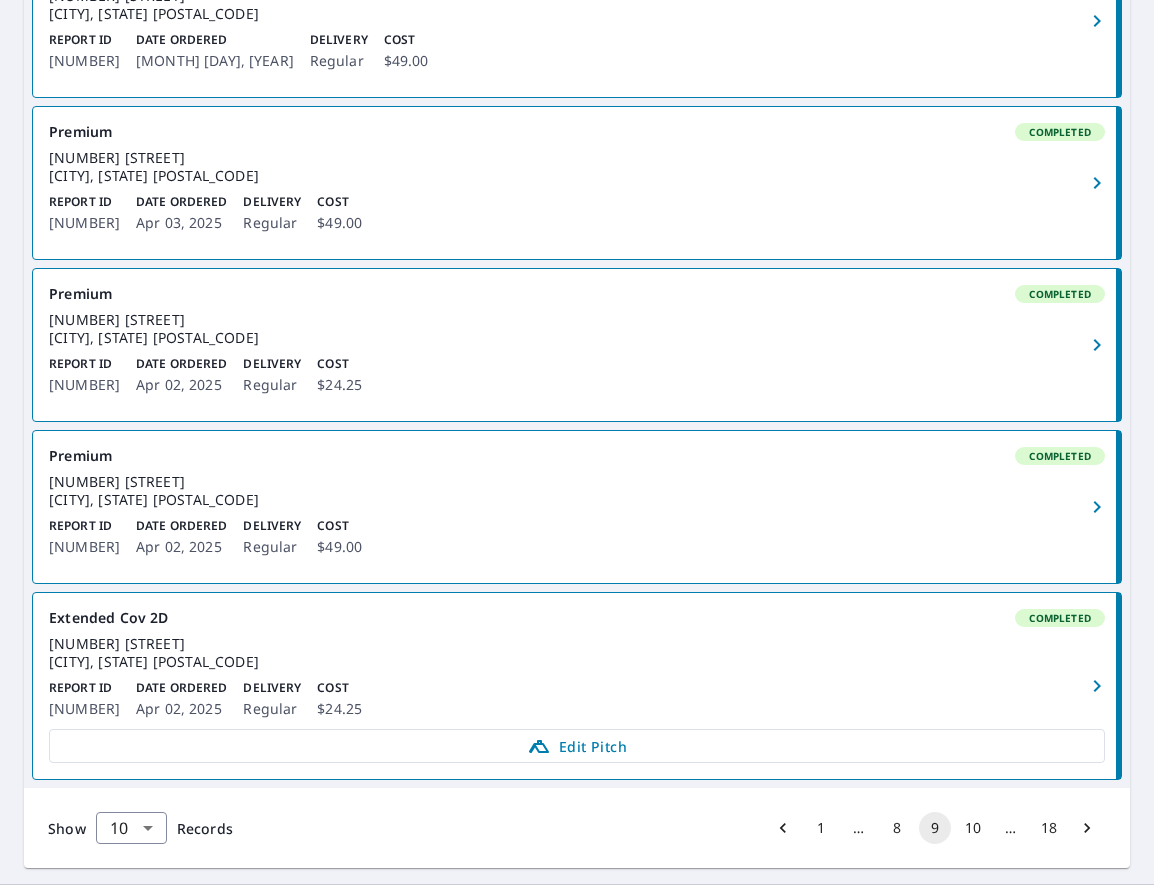 scroll, scrollTop: 1380, scrollLeft: 0, axis: vertical 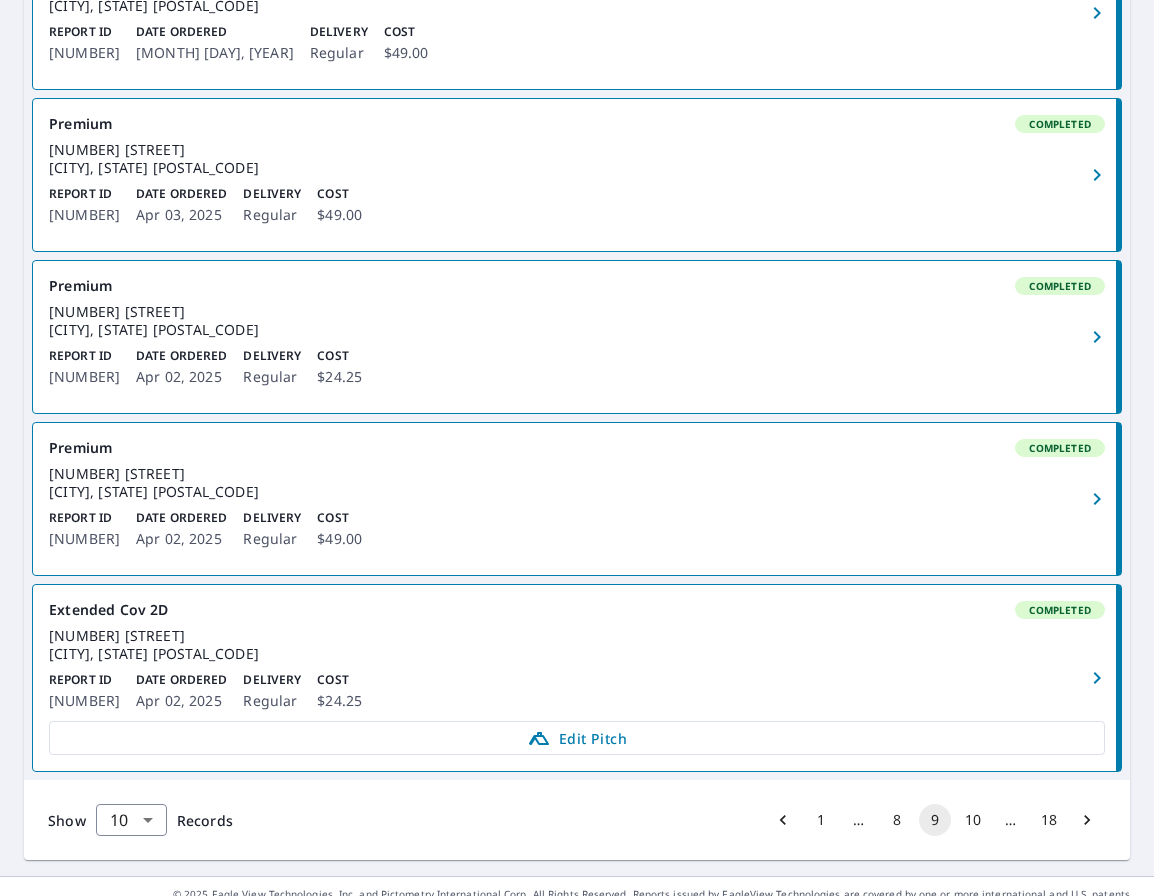 click on "10" at bounding box center [973, 820] 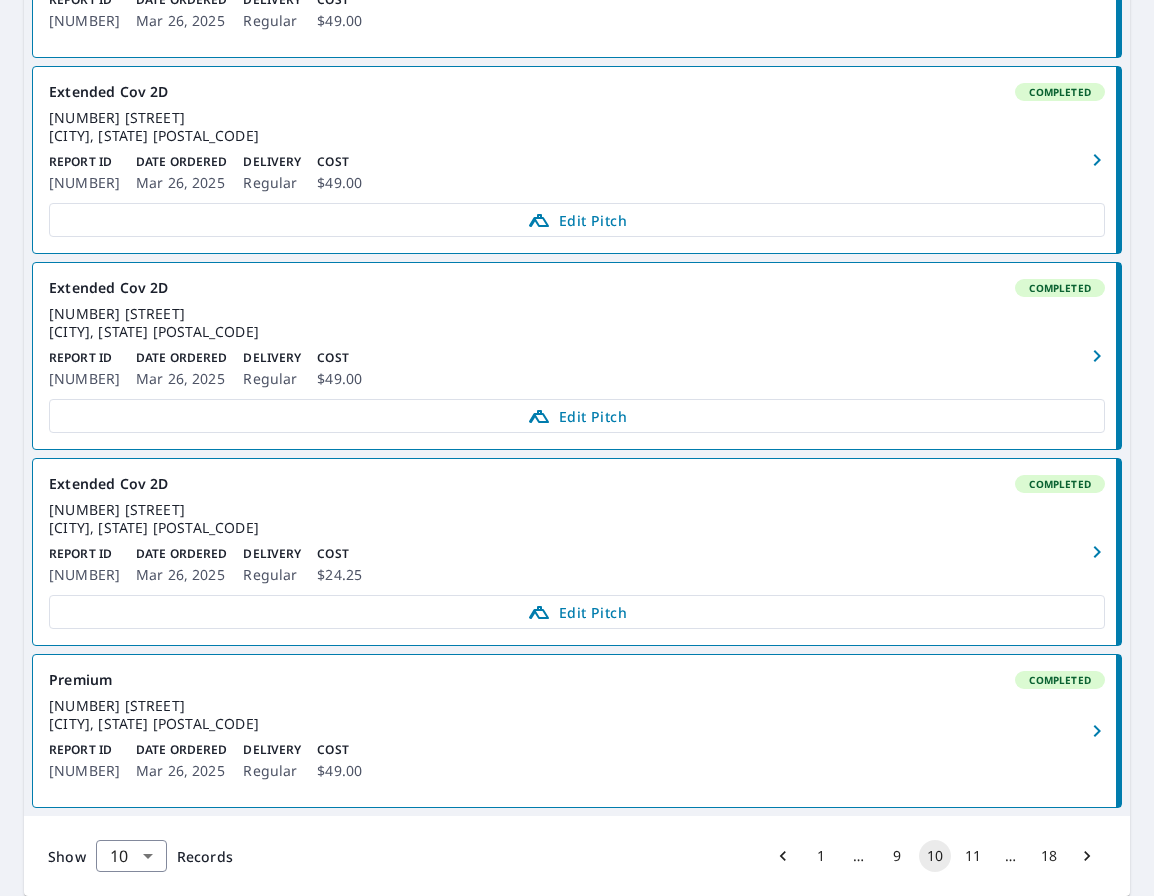 scroll, scrollTop: 1415, scrollLeft: 0, axis: vertical 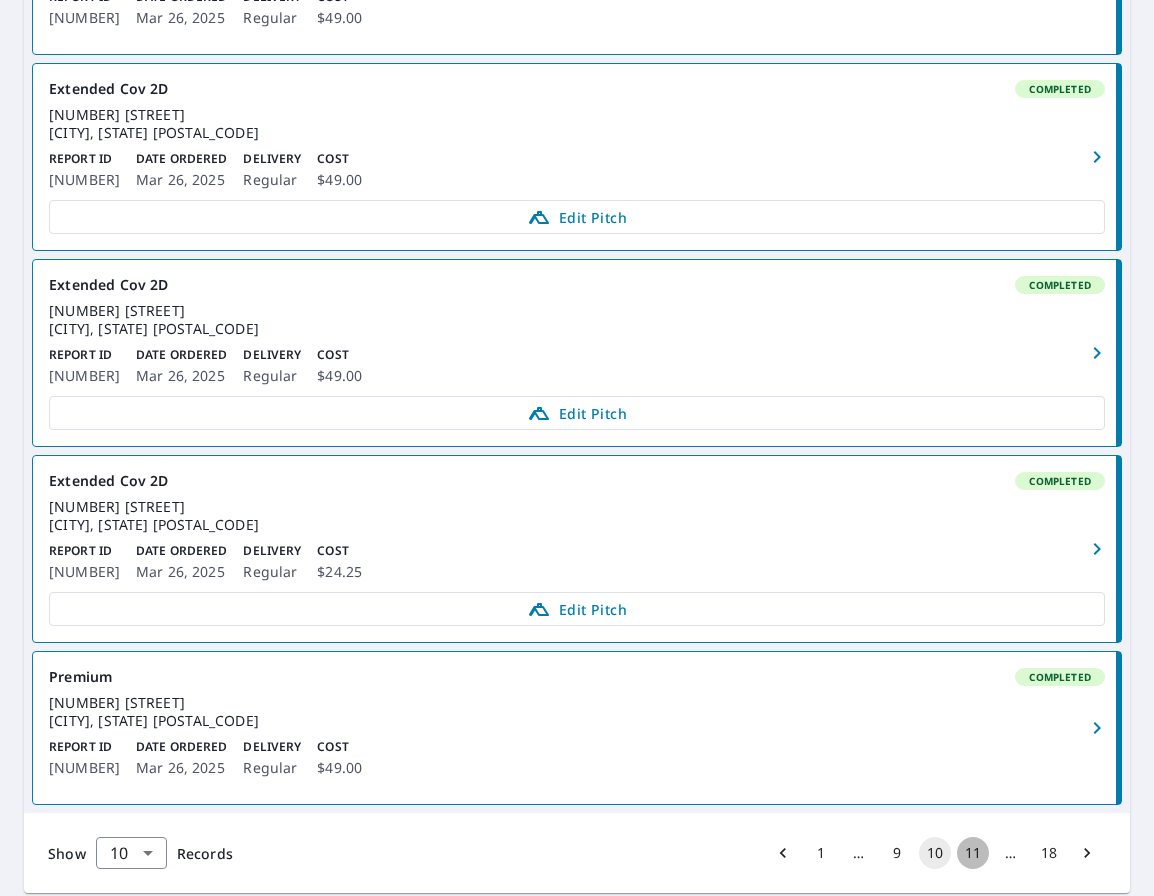 click on "11" at bounding box center [973, 853] 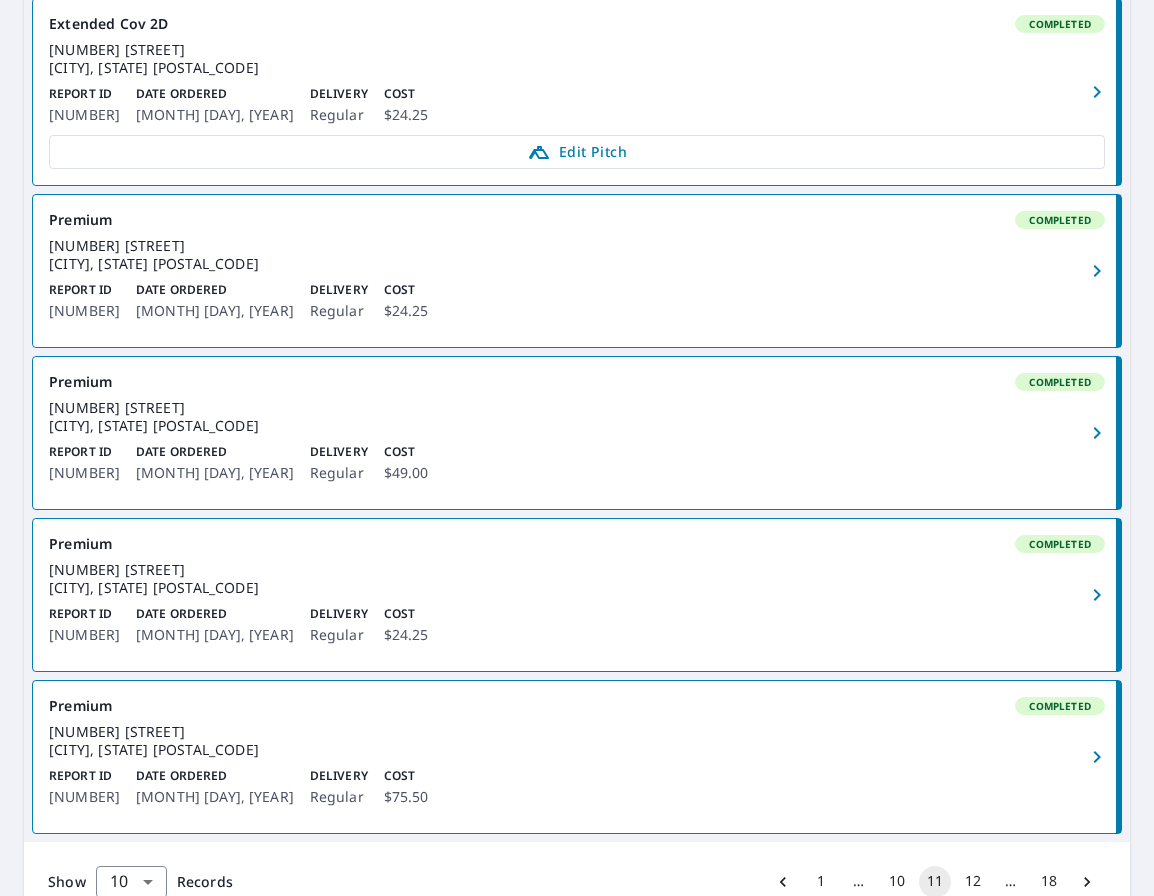 scroll, scrollTop: 1453, scrollLeft: 0, axis: vertical 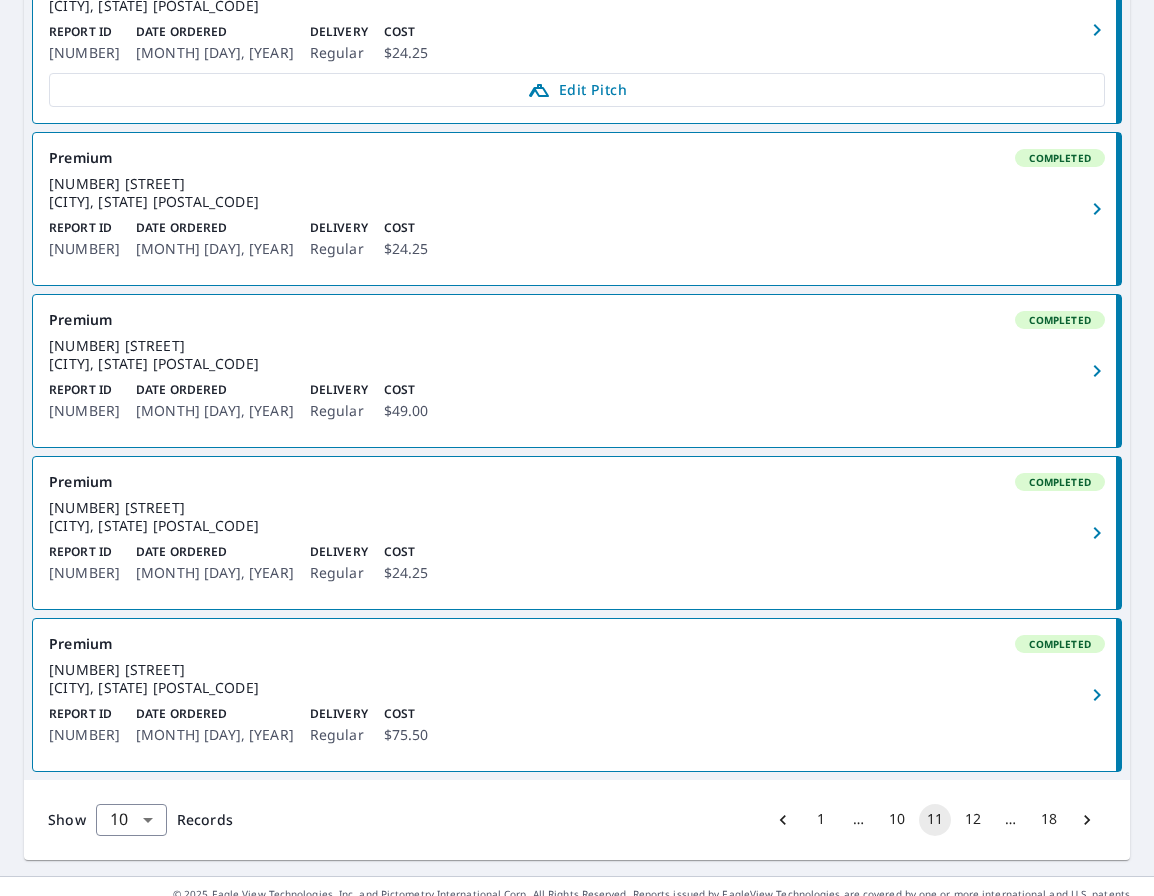 click on "12" at bounding box center [973, 820] 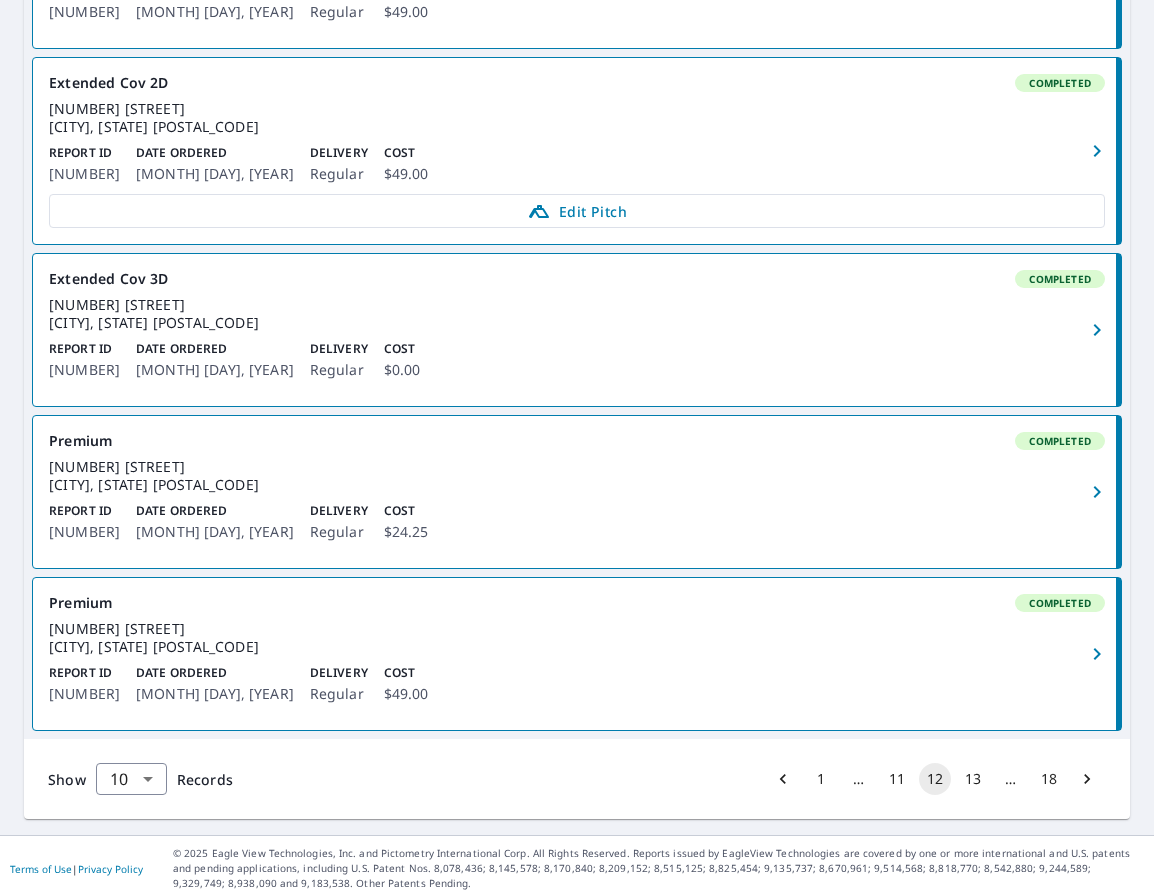 scroll, scrollTop: 1467, scrollLeft: 0, axis: vertical 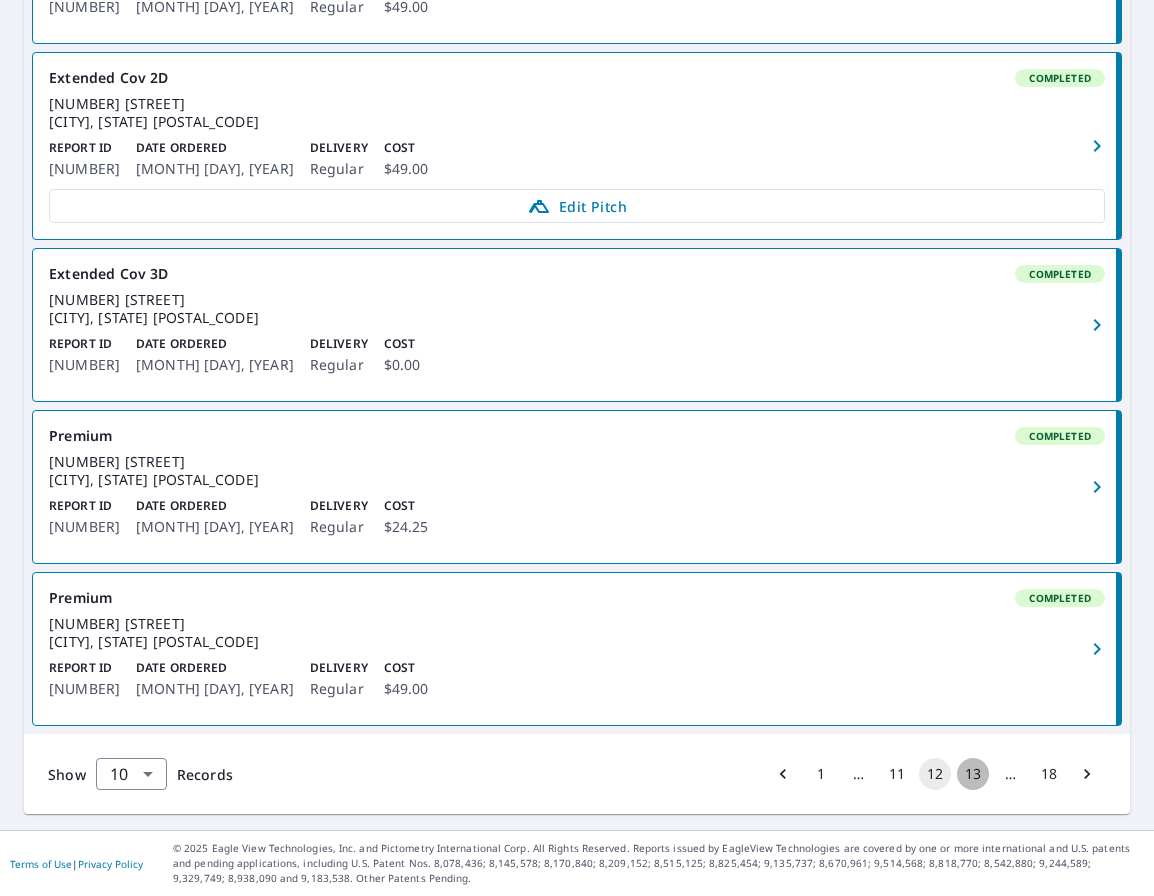 click on "13" at bounding box center [973, 774] 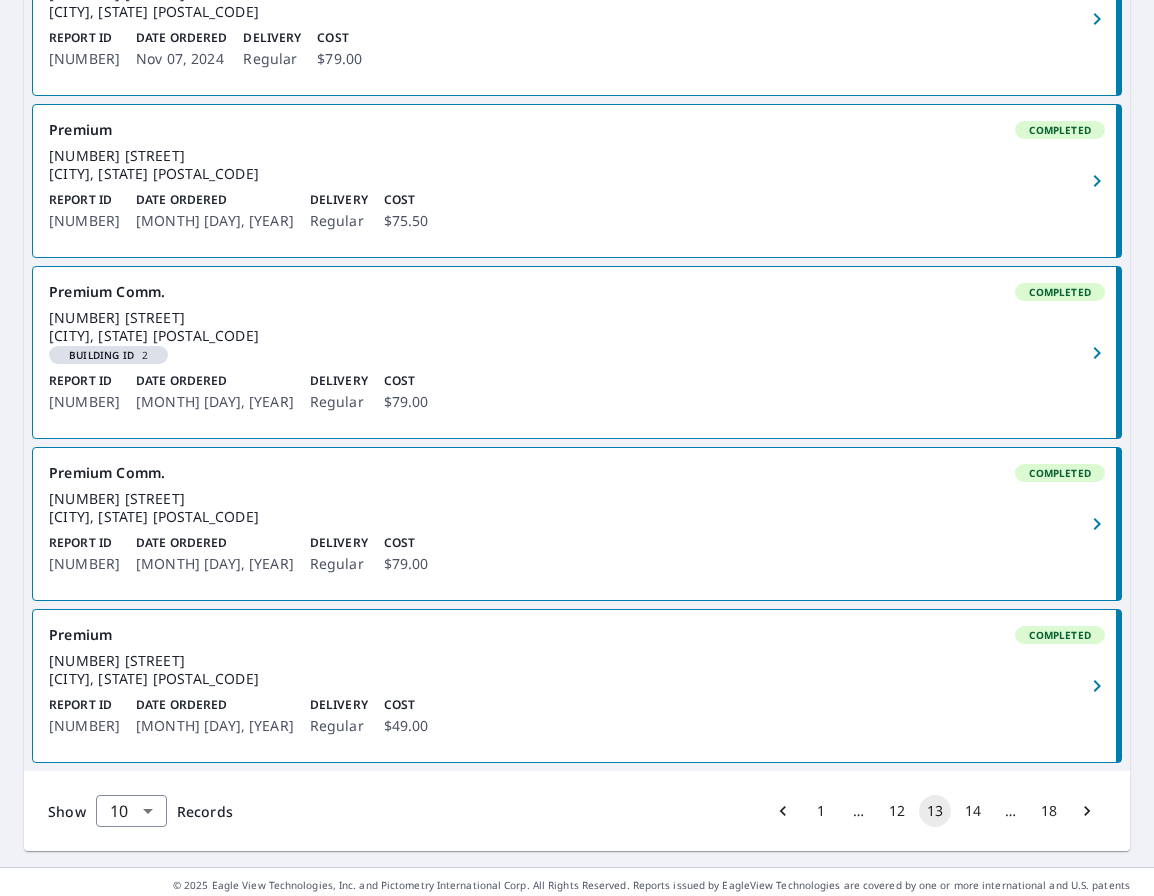 scroll, scrollTop: 1332, scrollLeft: 0, axis: vertical 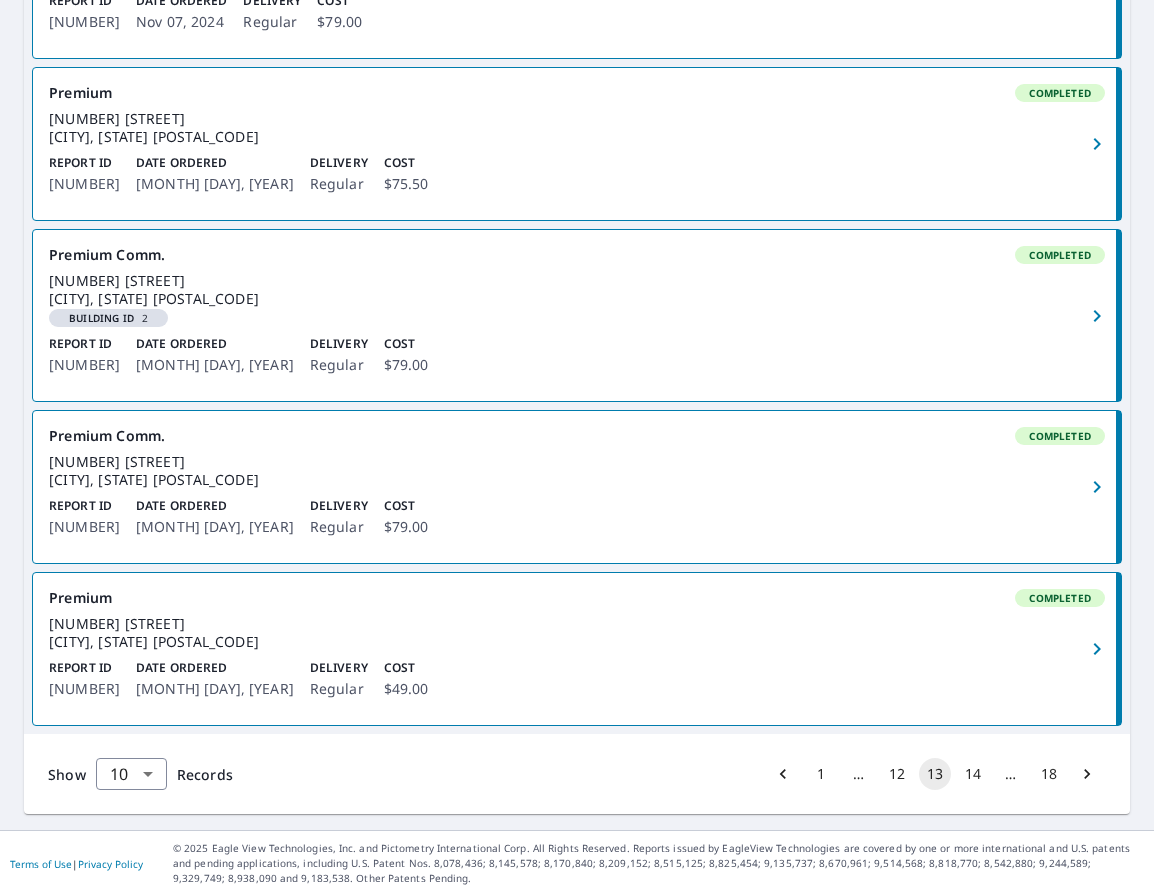 click on "14" at bounding box center (973, 774) 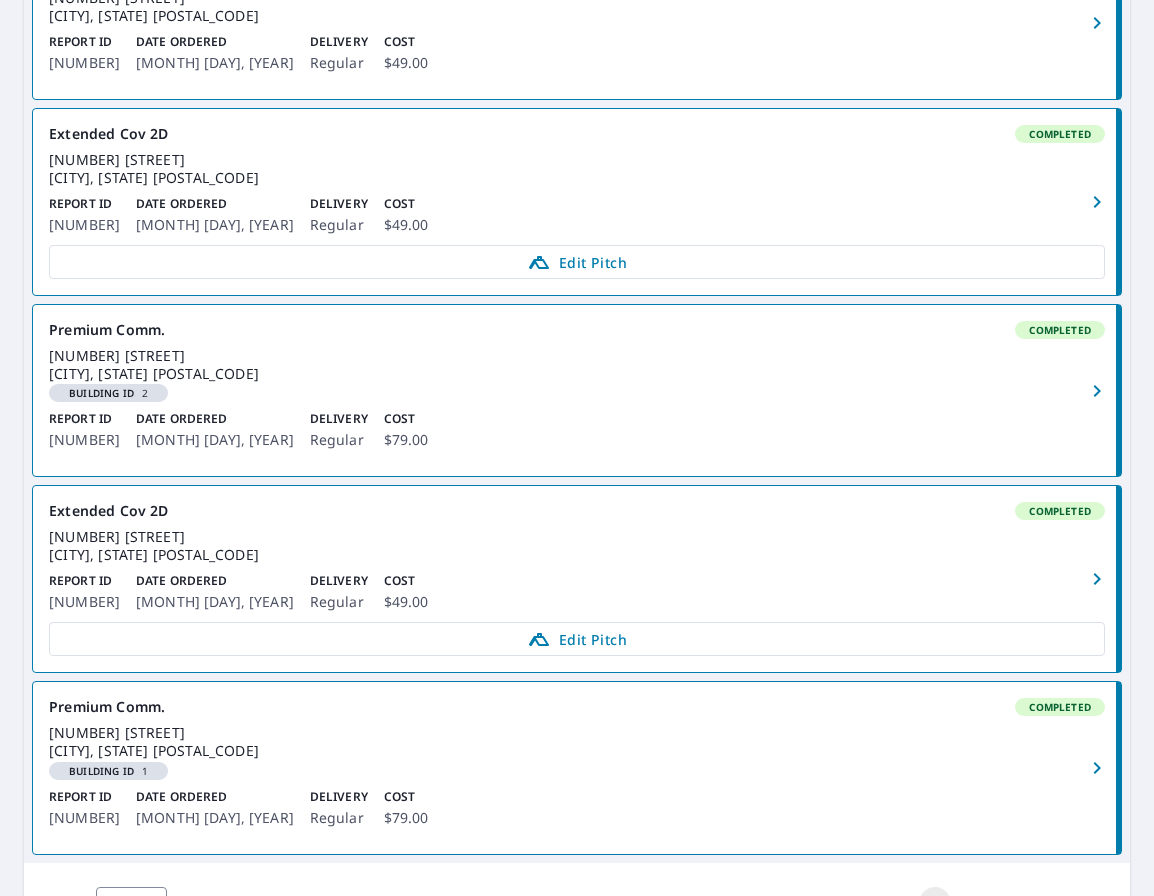 scroll, scrollTop: 1385, scrollLeft: 0, axis: vertical 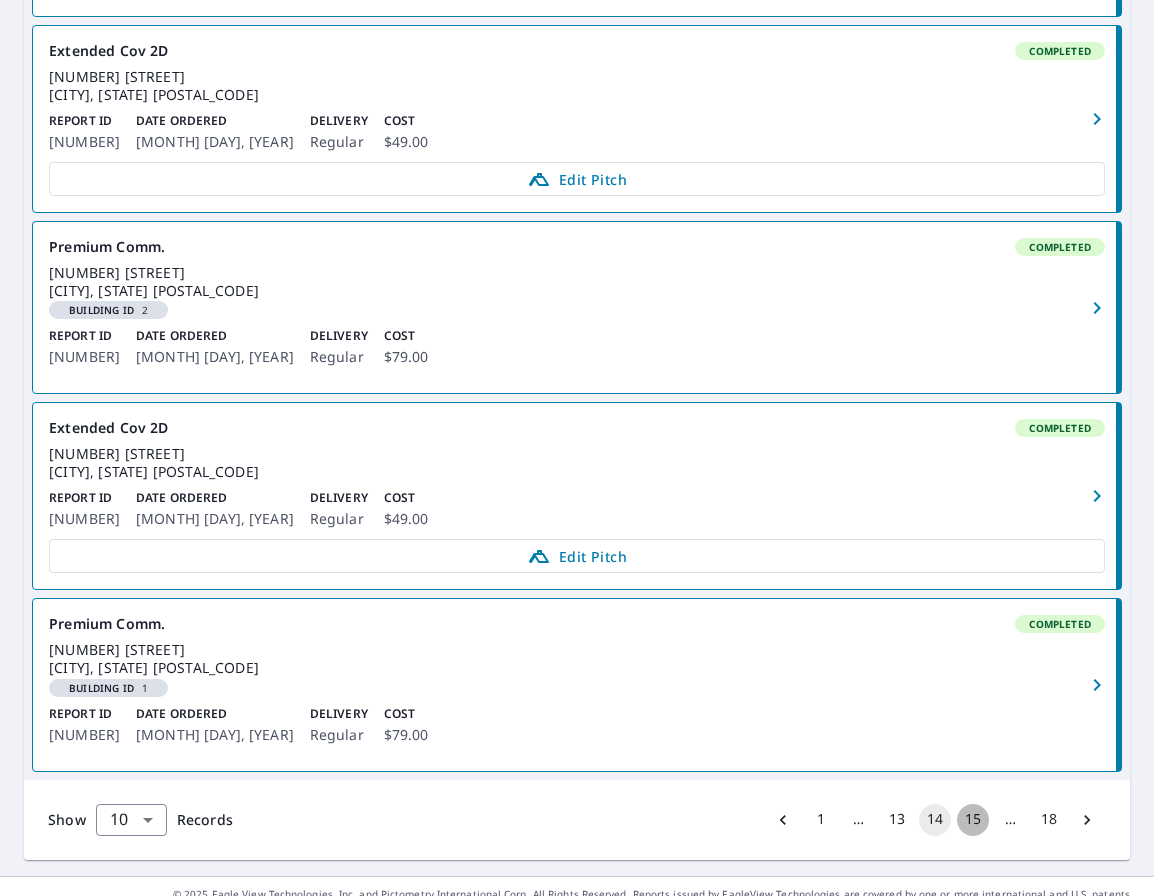 click on "15" at bounding box center (973, 820) 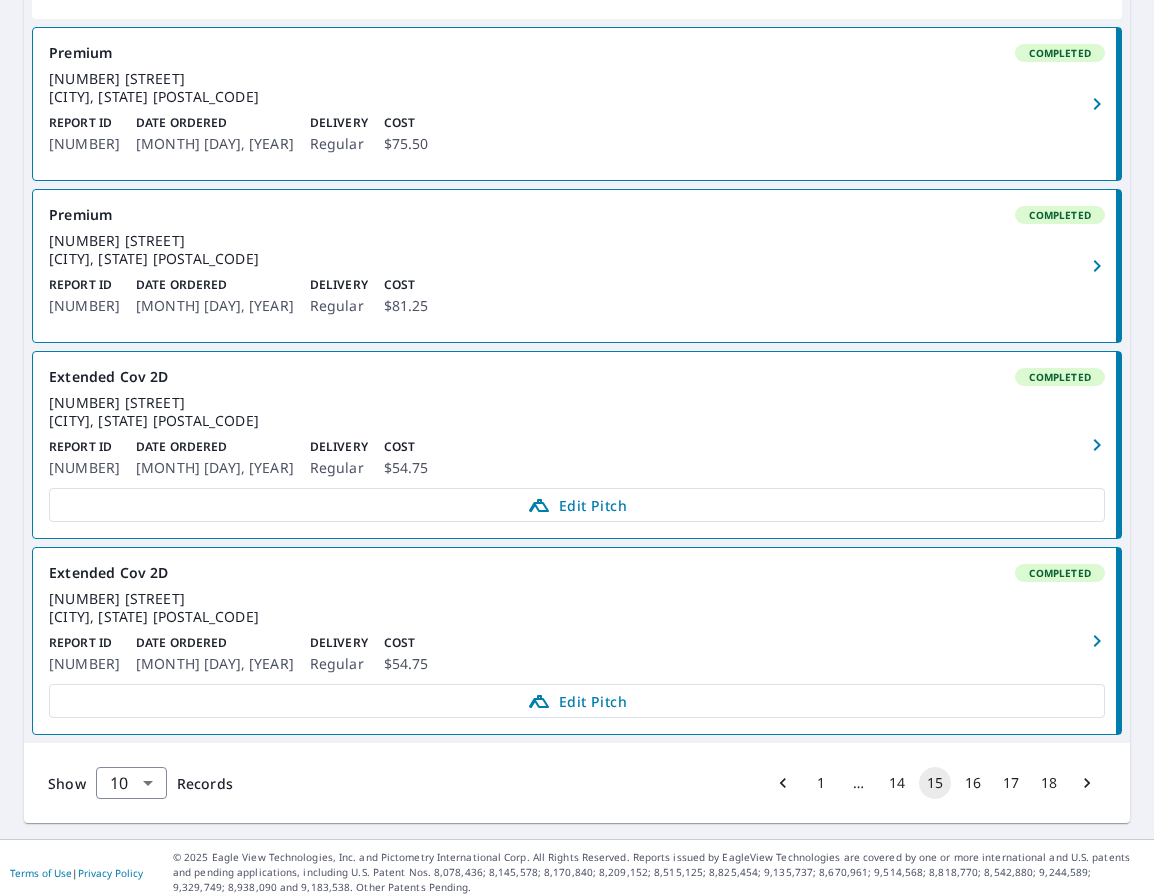 scroll, scrollTop: 1410, scrollLeft: 0, axis: vertical 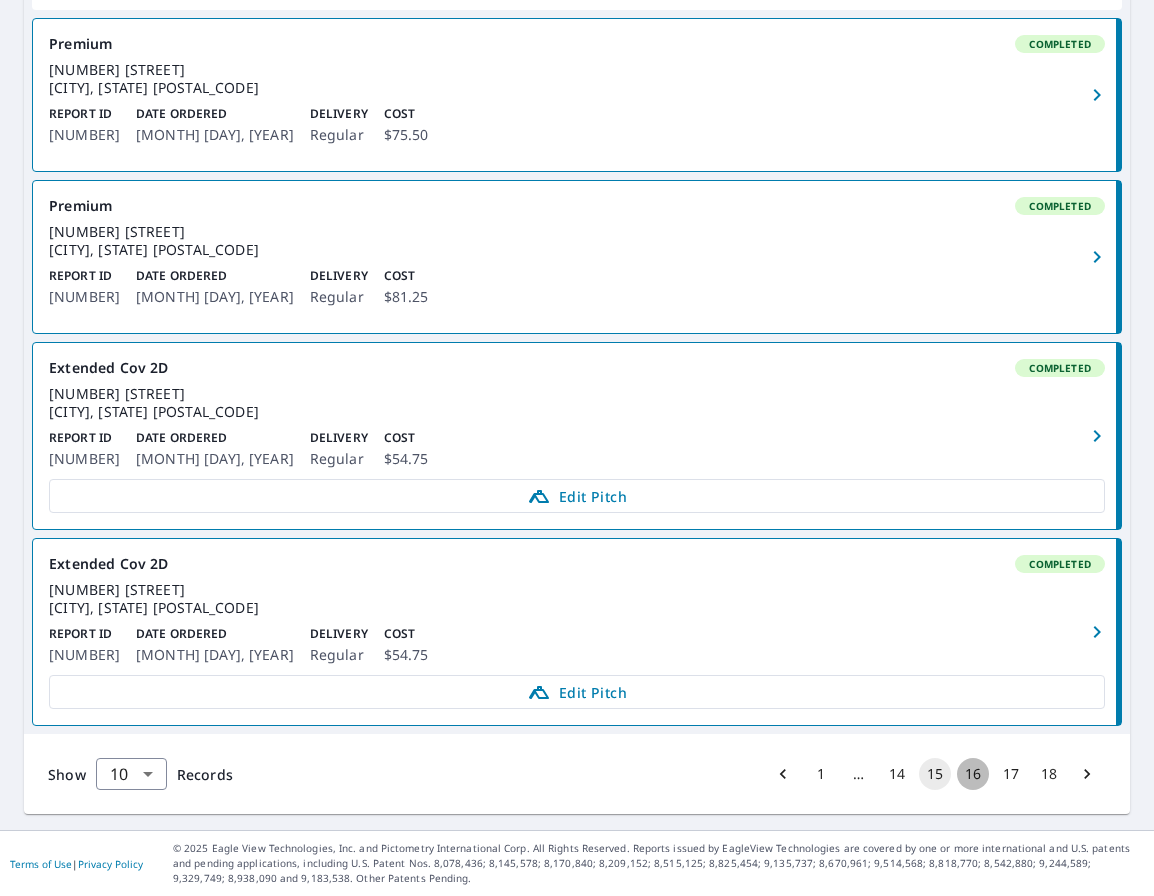 click on "16" at bounding box center [973, 774] 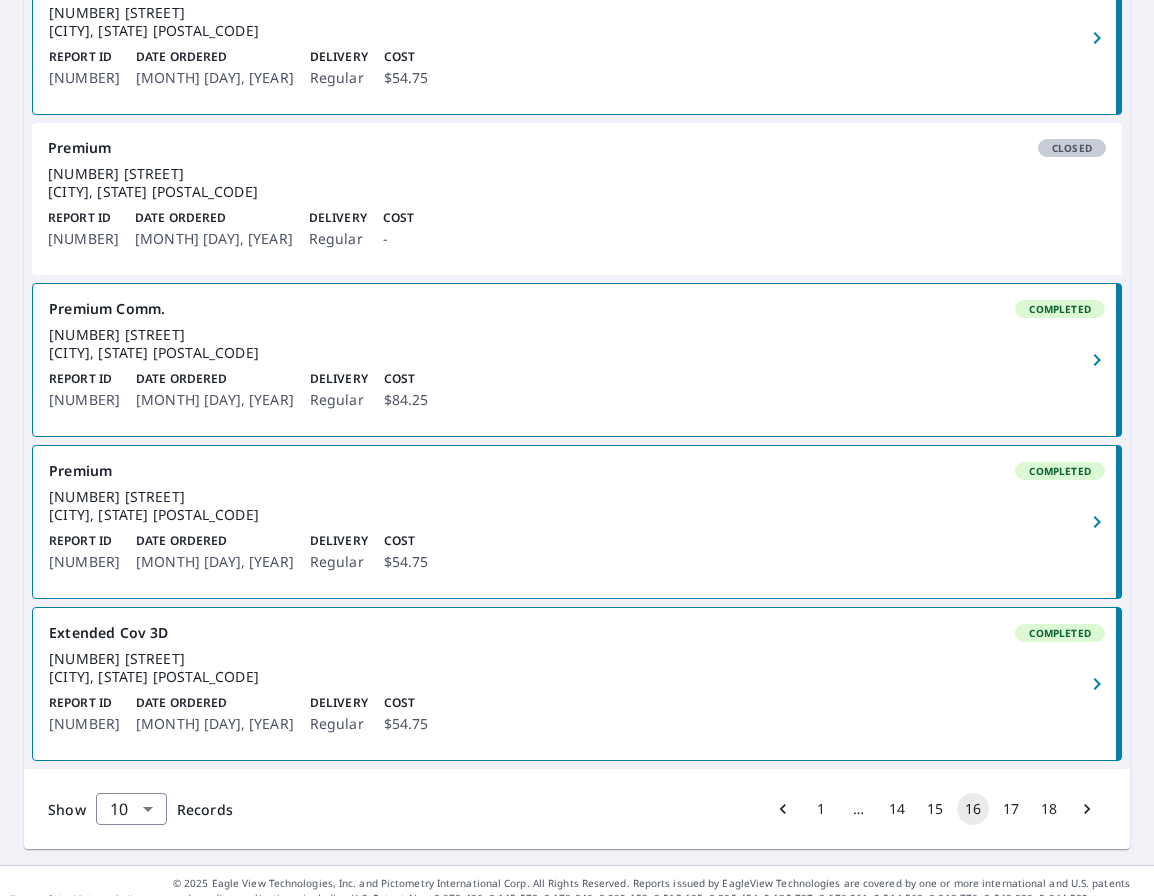 scroll, scrollTop: 1310, scrollLeft: 0, axis: vertical 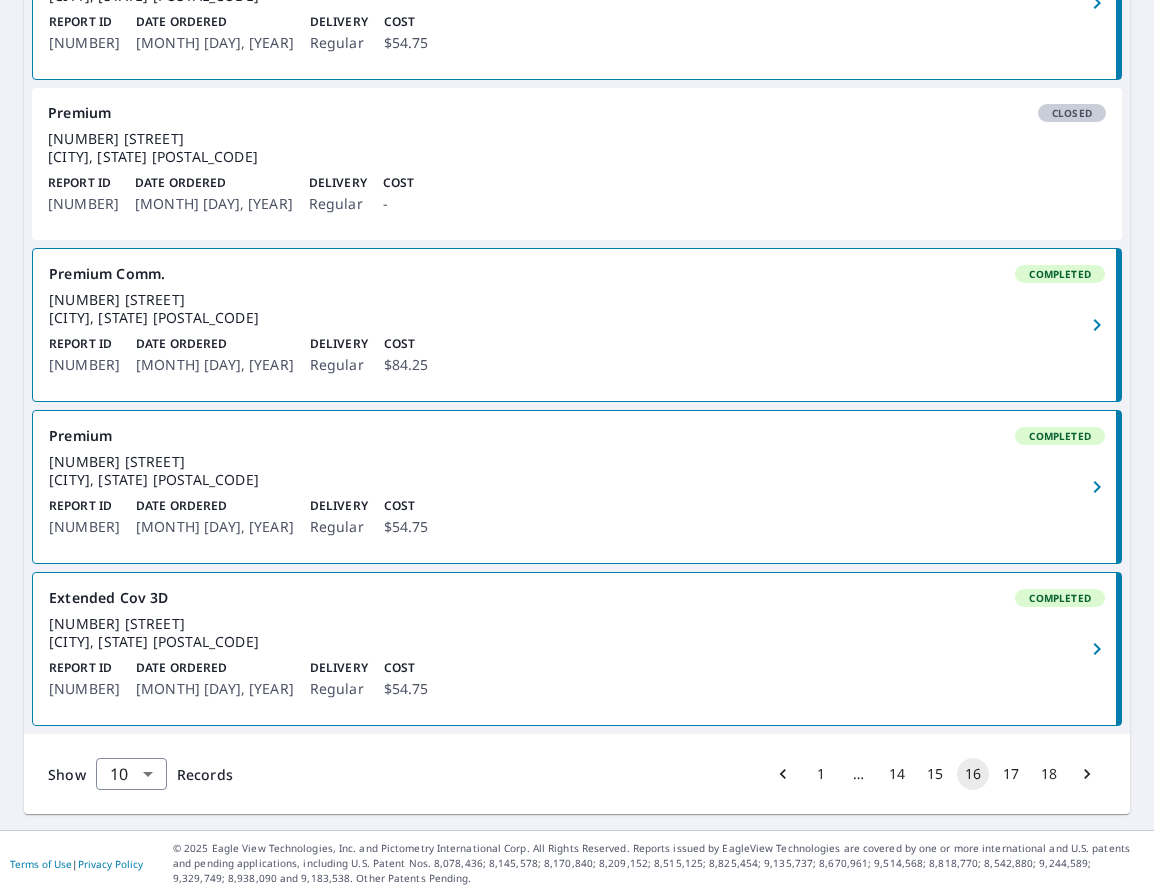 click on "17" at bounding box center (1011, 774) 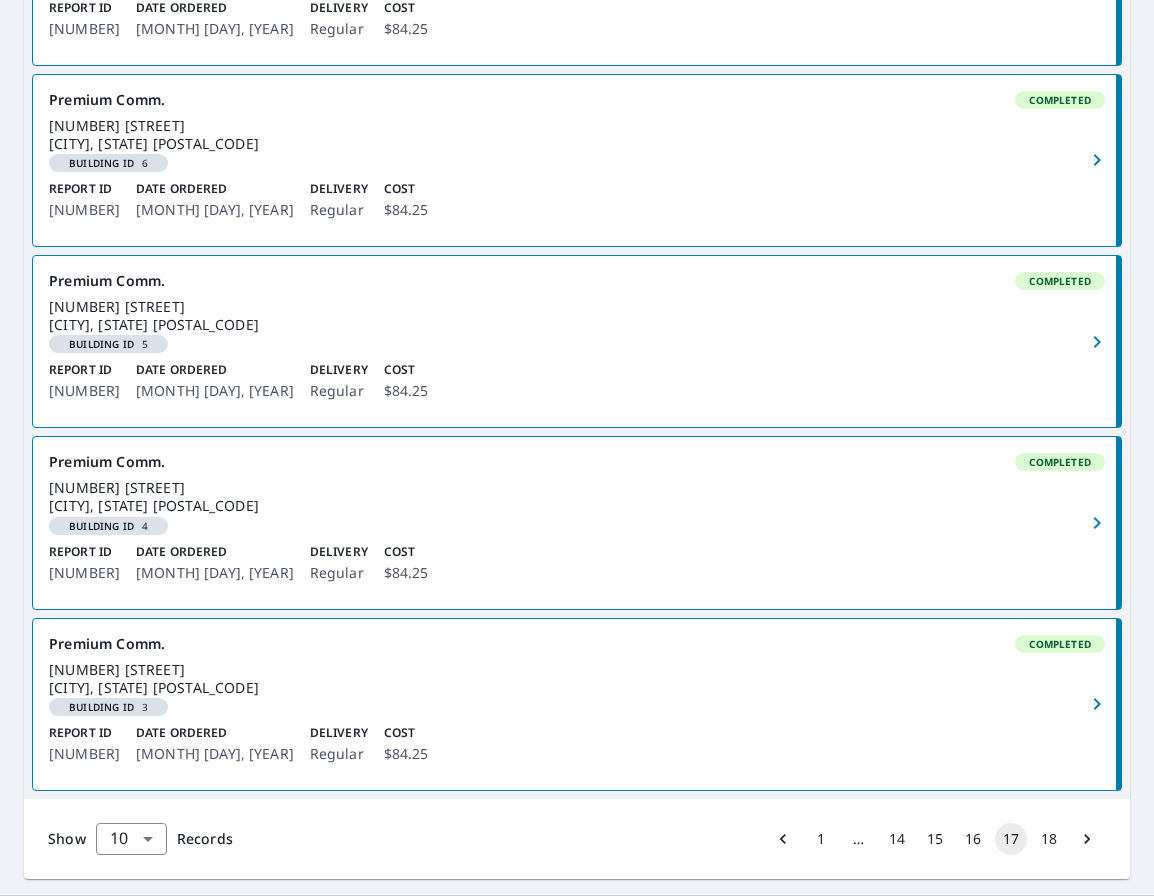 scroll, scrollTop: 1433, scrollLeft: 0, axis: vertical 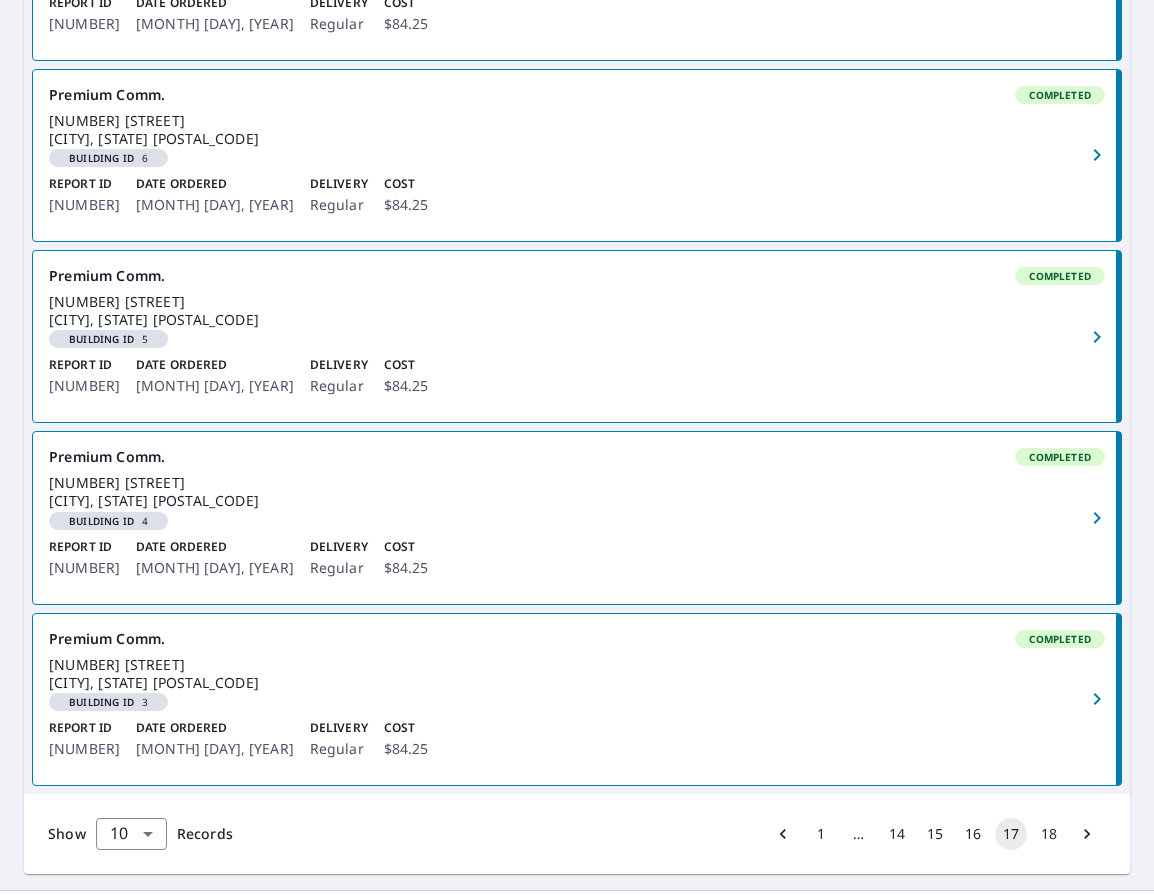 click on "18" at bounding box center (1049, 834) 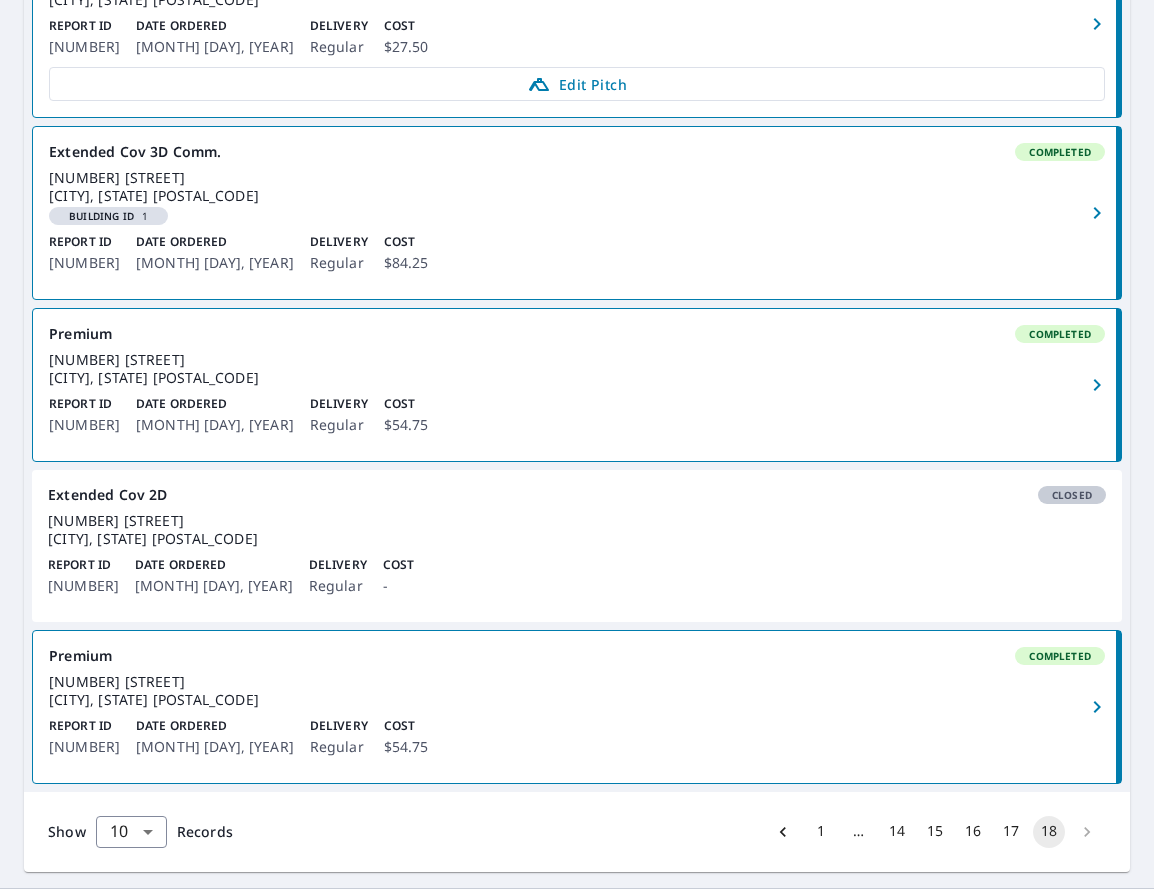 scroll, scrollTop: 1059, scrollLeft: 0, axis: vertical 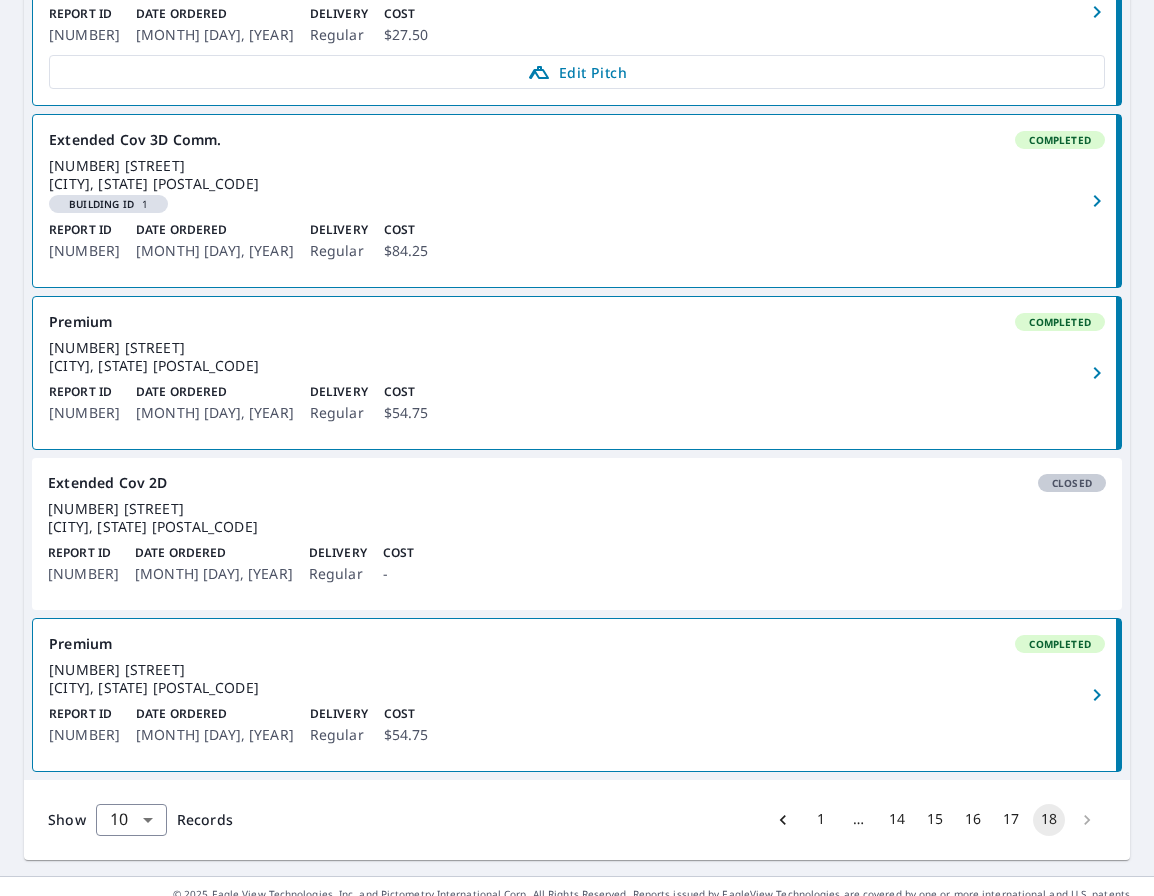 click at bounding box center (1087, 820) 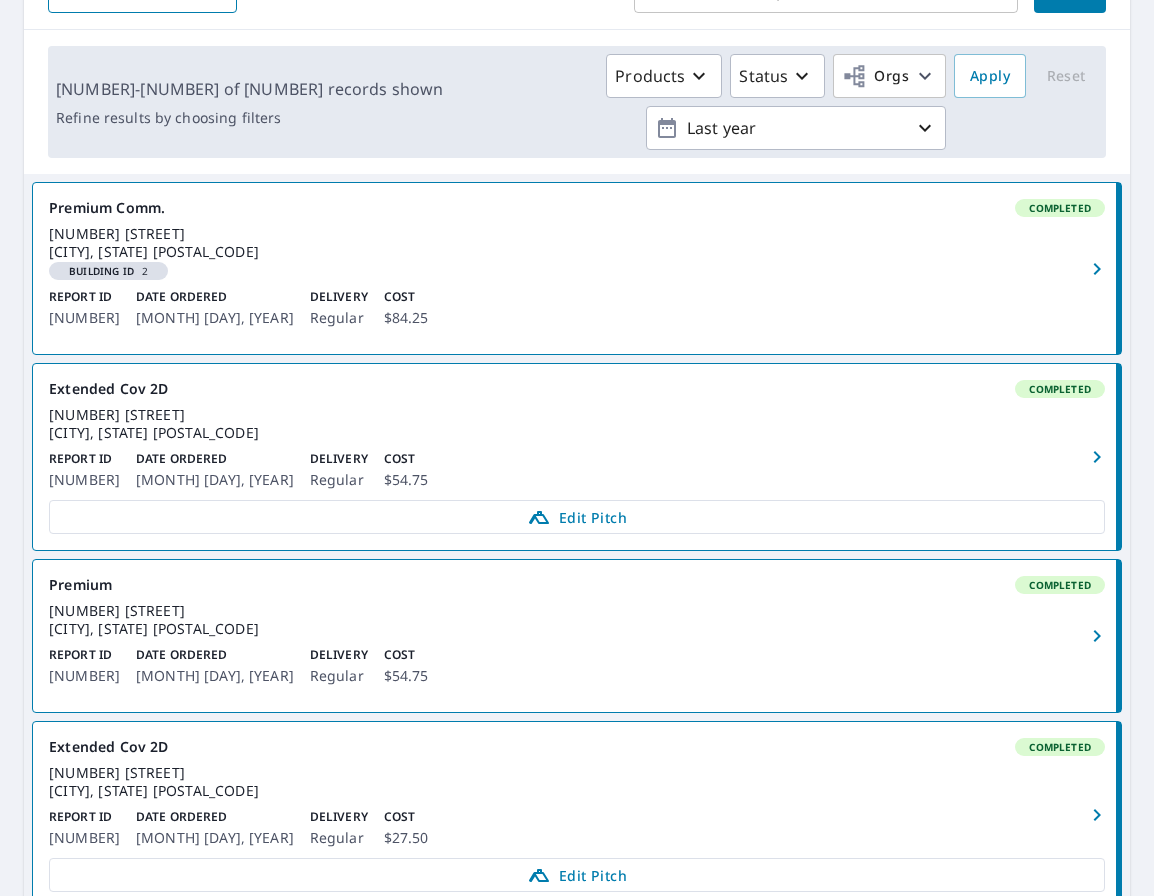 scroll, scrollTop: 0, scrollLeft: 0, axis: both 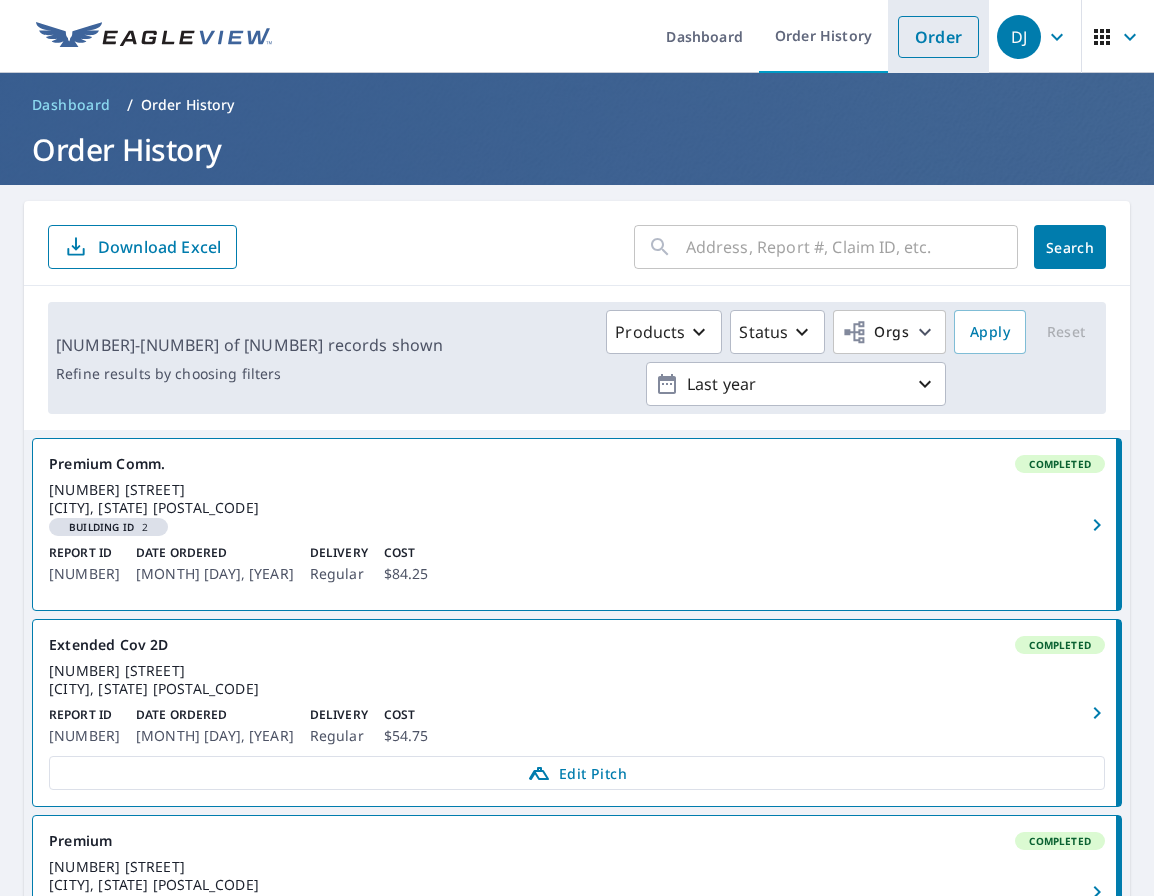 click on "Order" at bounding box center [938, 37] 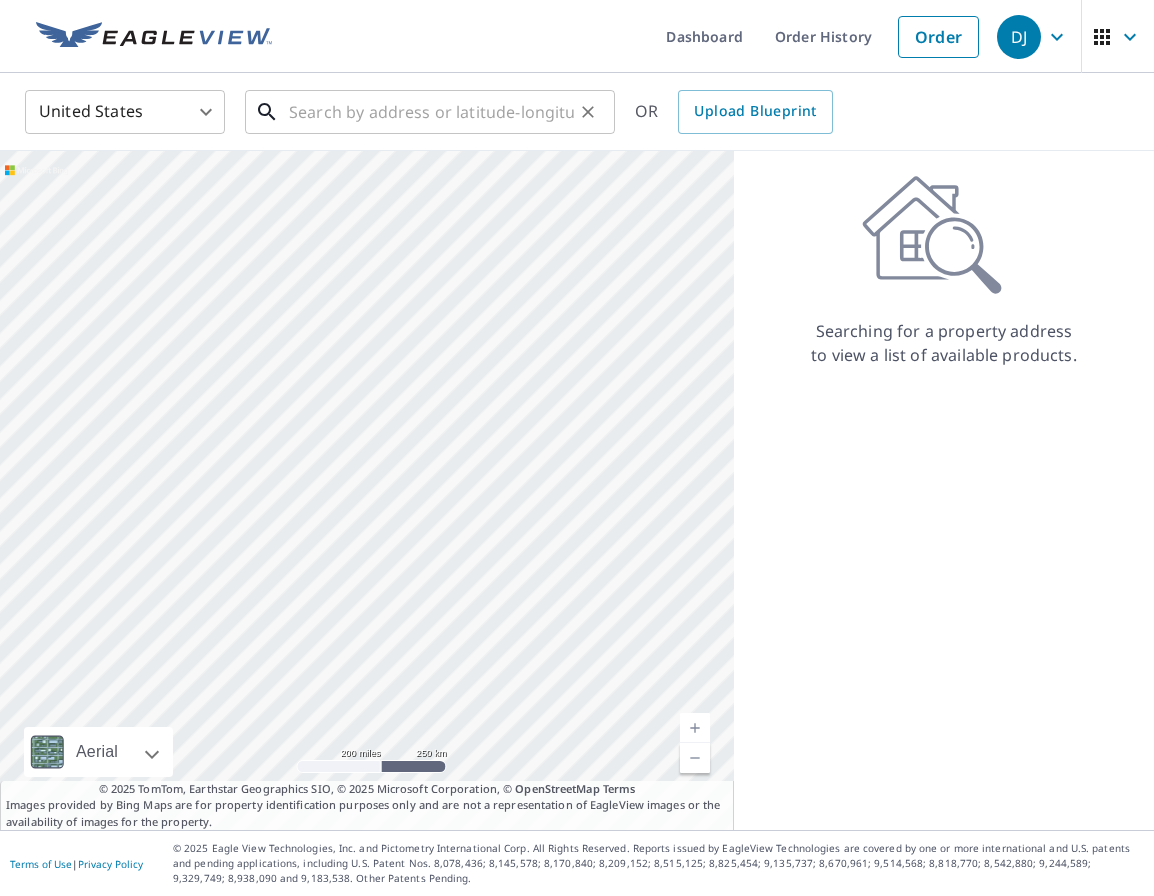 click at bounding box center (431, 112) 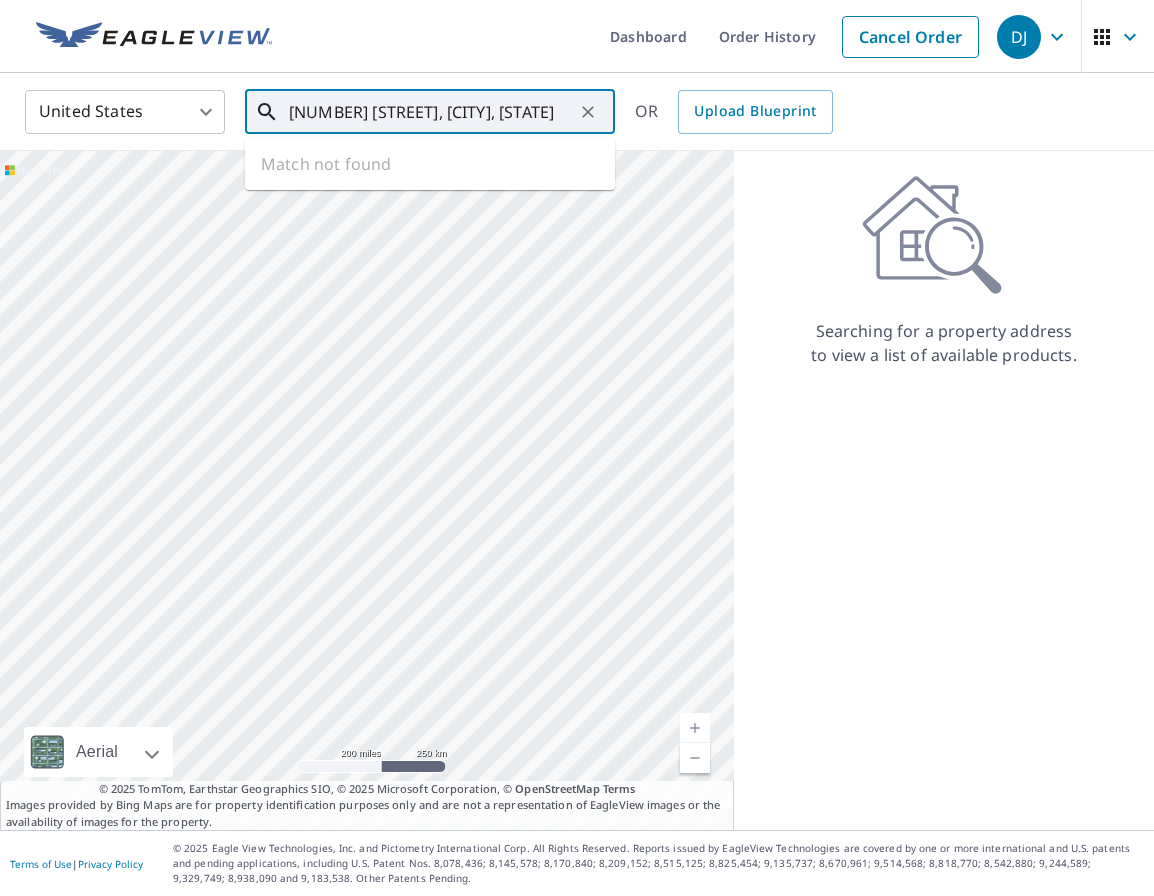 type on "2 Dorlan Drive, Queensbury, NY" 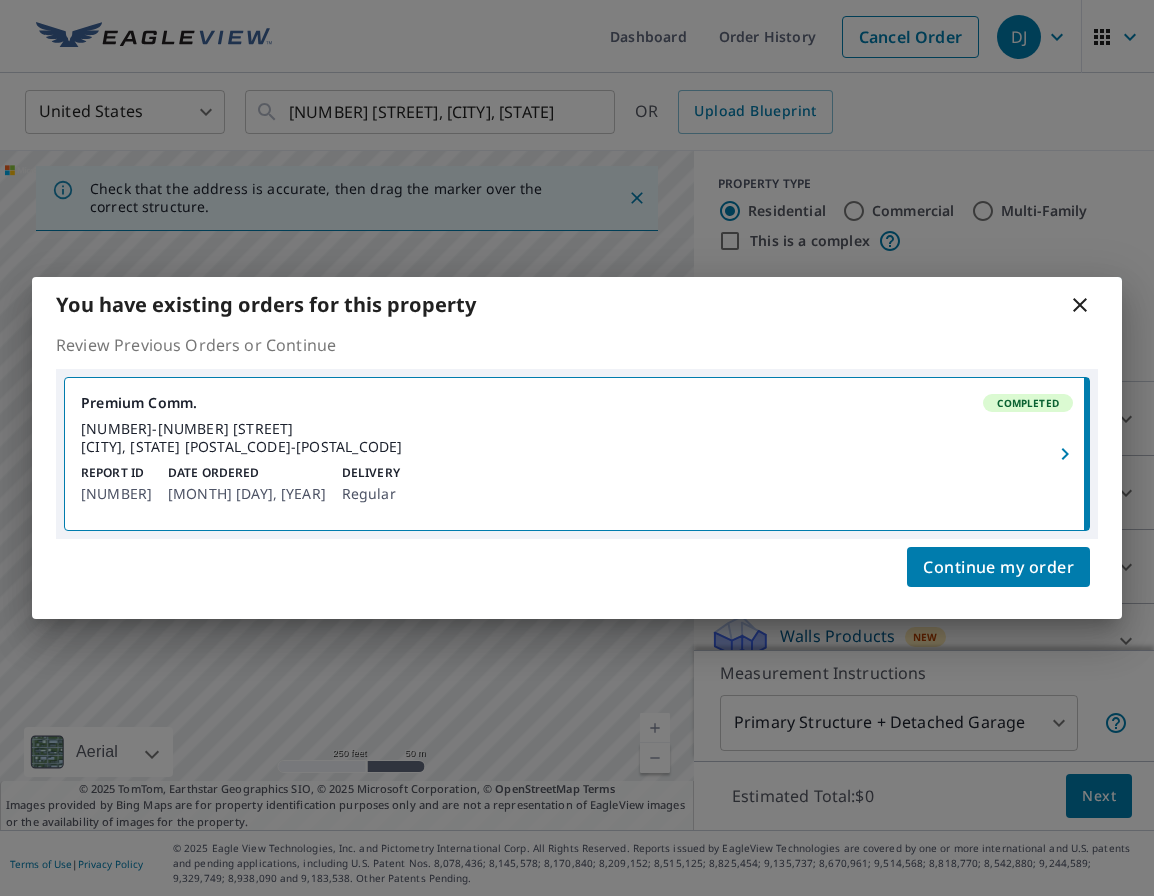 click 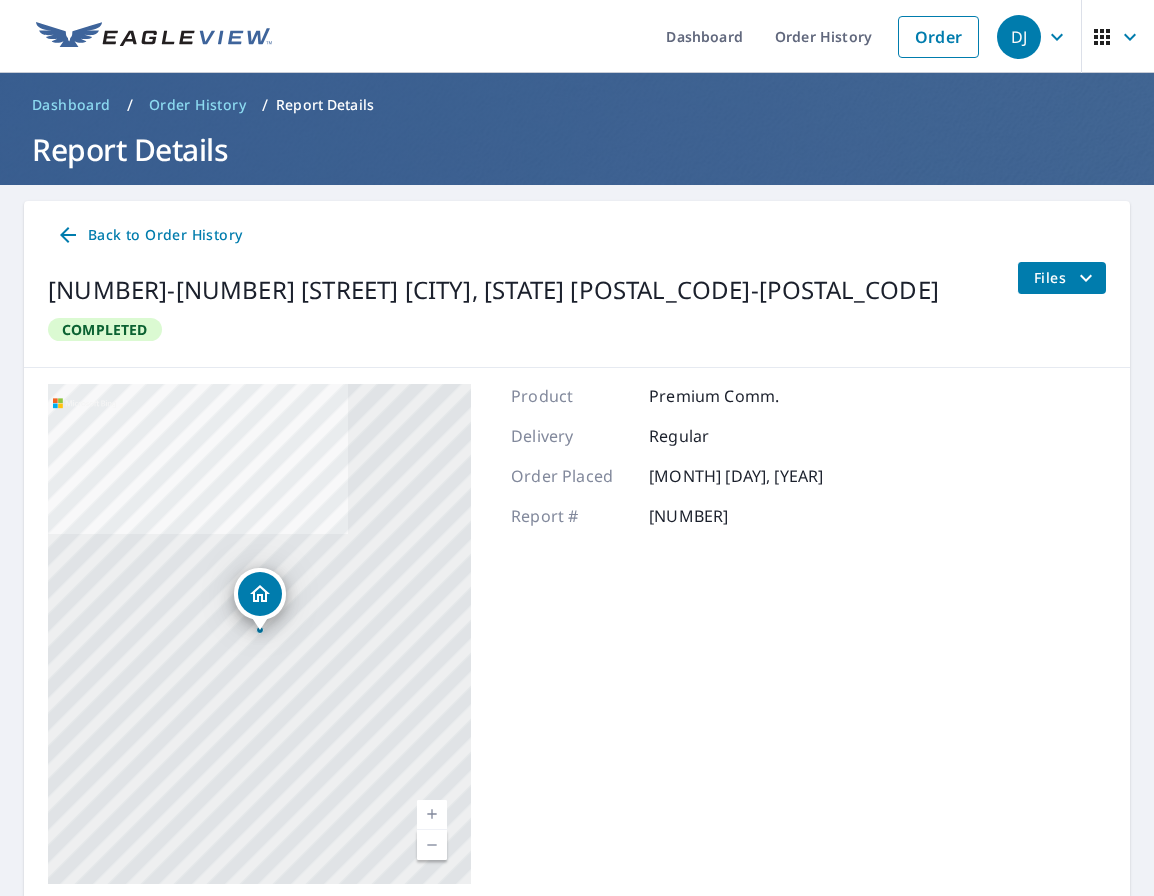 scroll, scrollTop: 52, scrollLeft: 0, axis: vertical 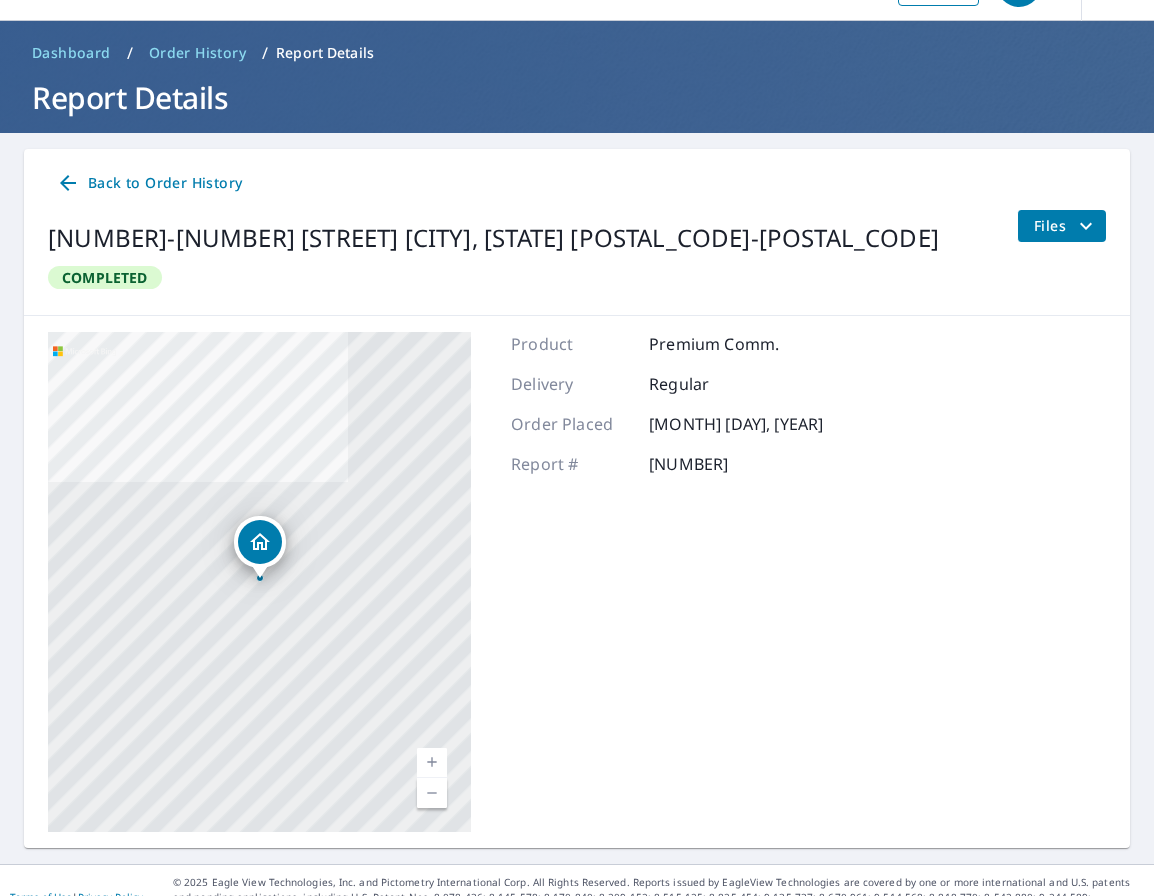 click 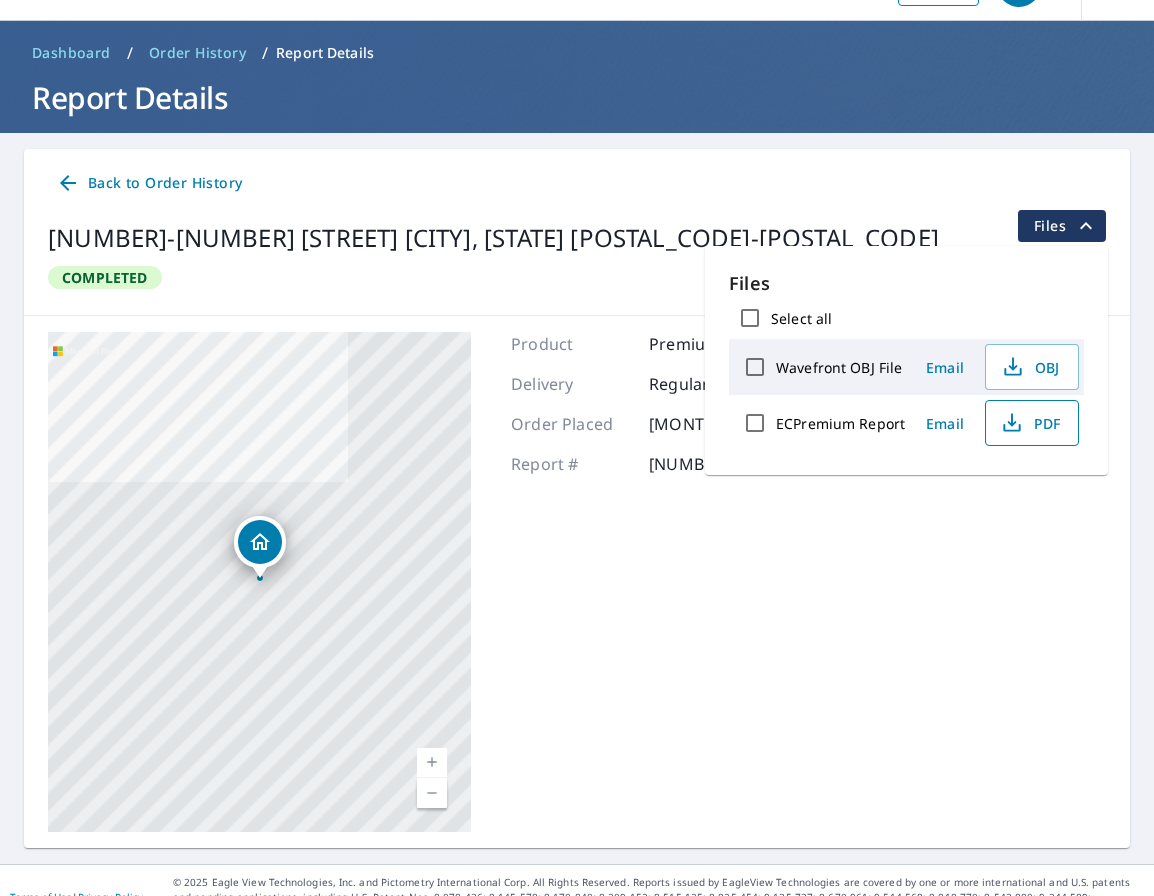 click on "PDF" at bounding box center (1030, 423) 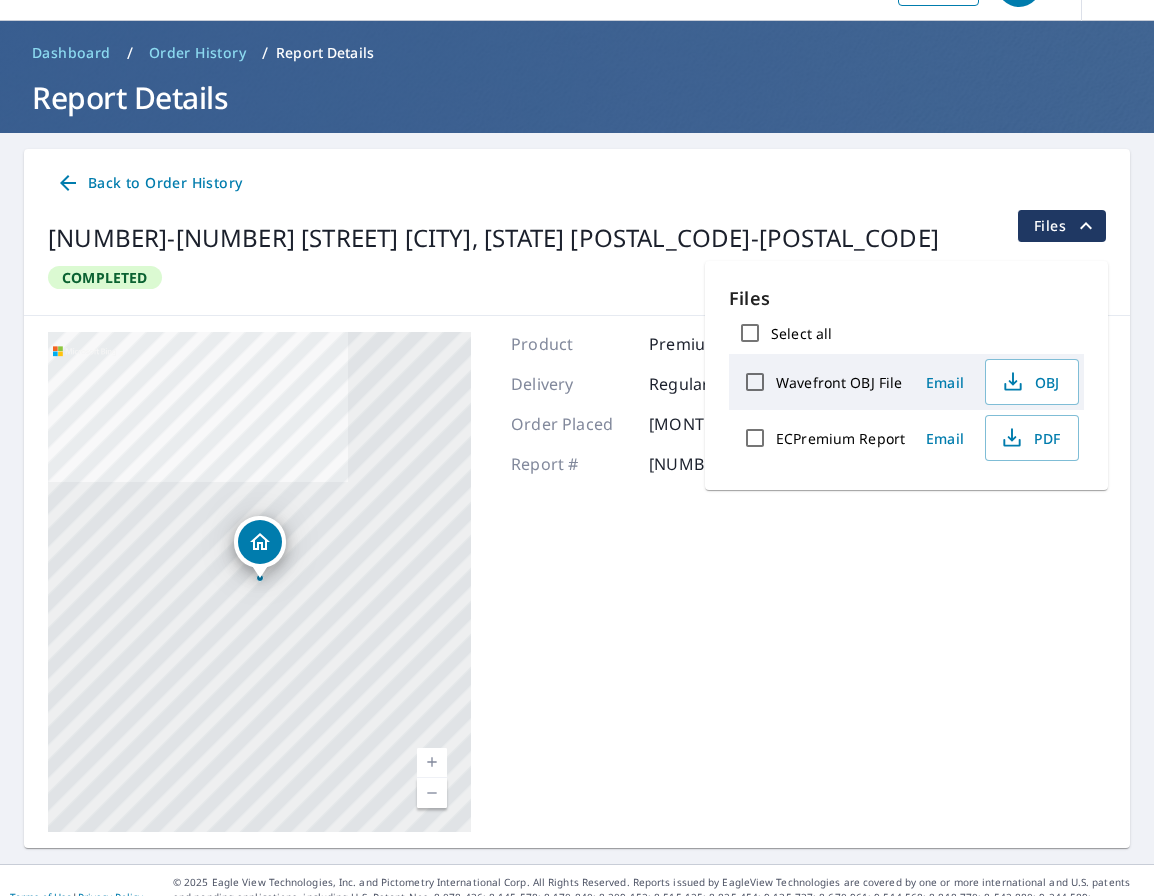 scroll, scrollTop: 0, scrollLeft: 0, axis: both 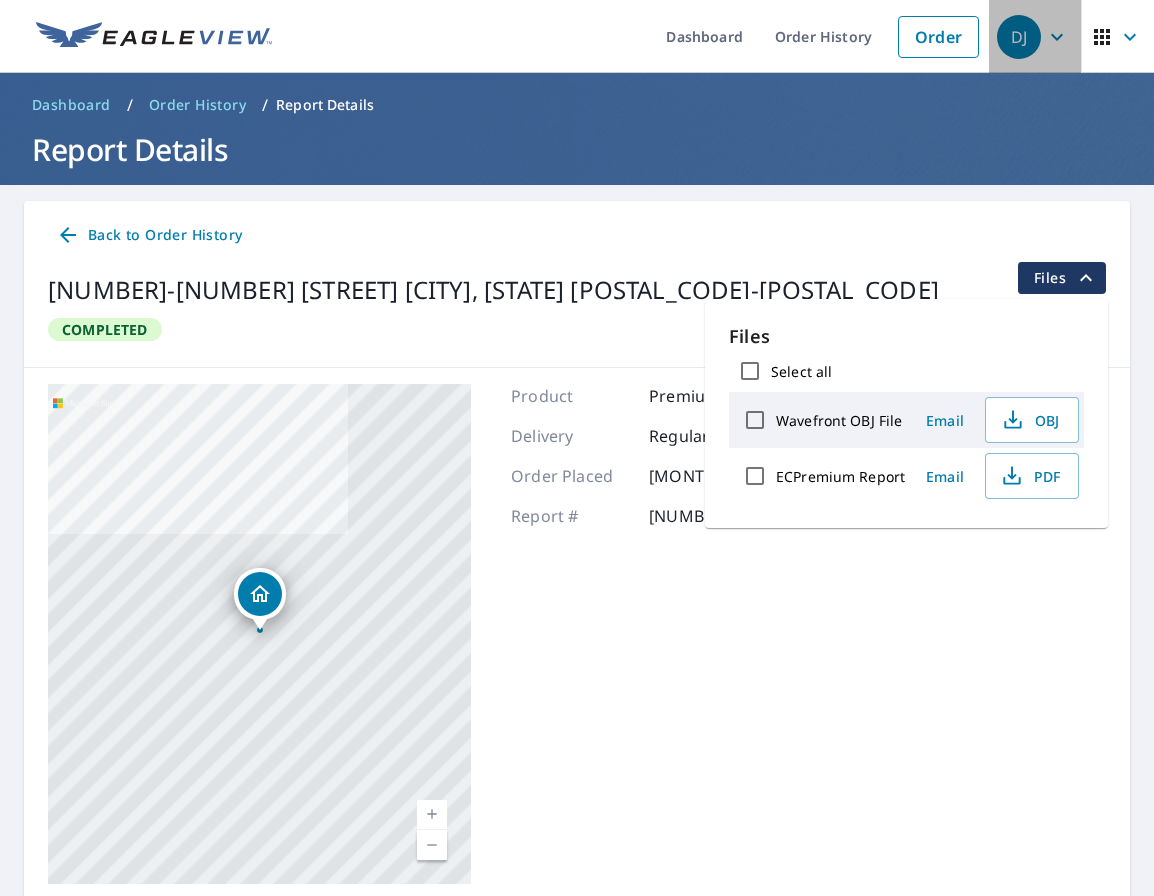 click 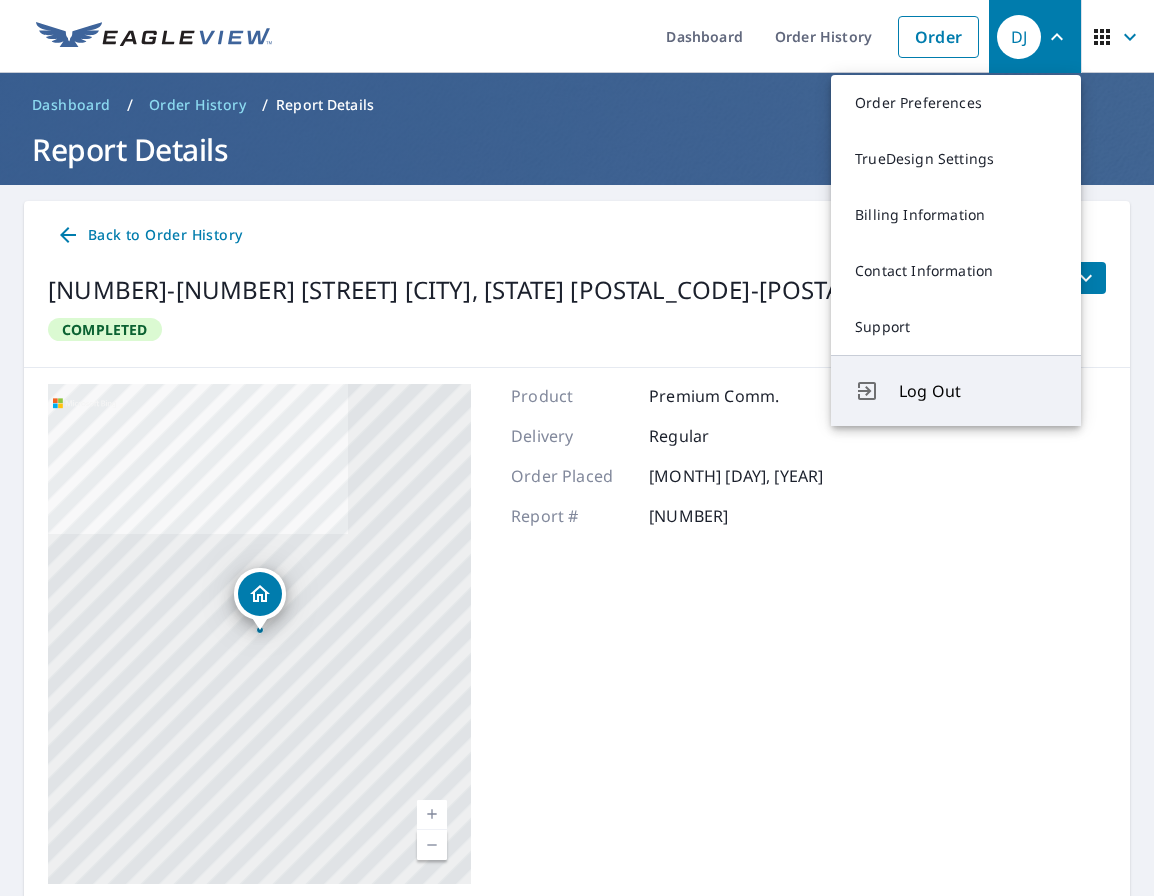 click on "Log Out" at bounding box center [978, 391] 